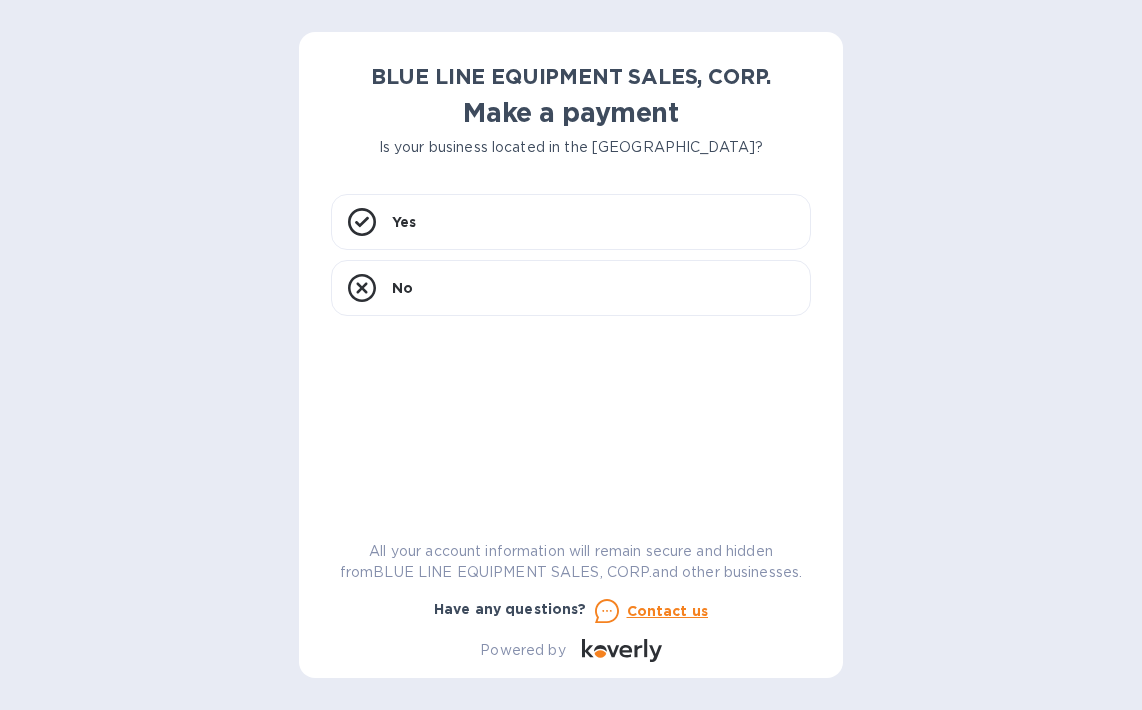 scroll, scrollTop: 0, scrollLeft: 0, axis: both 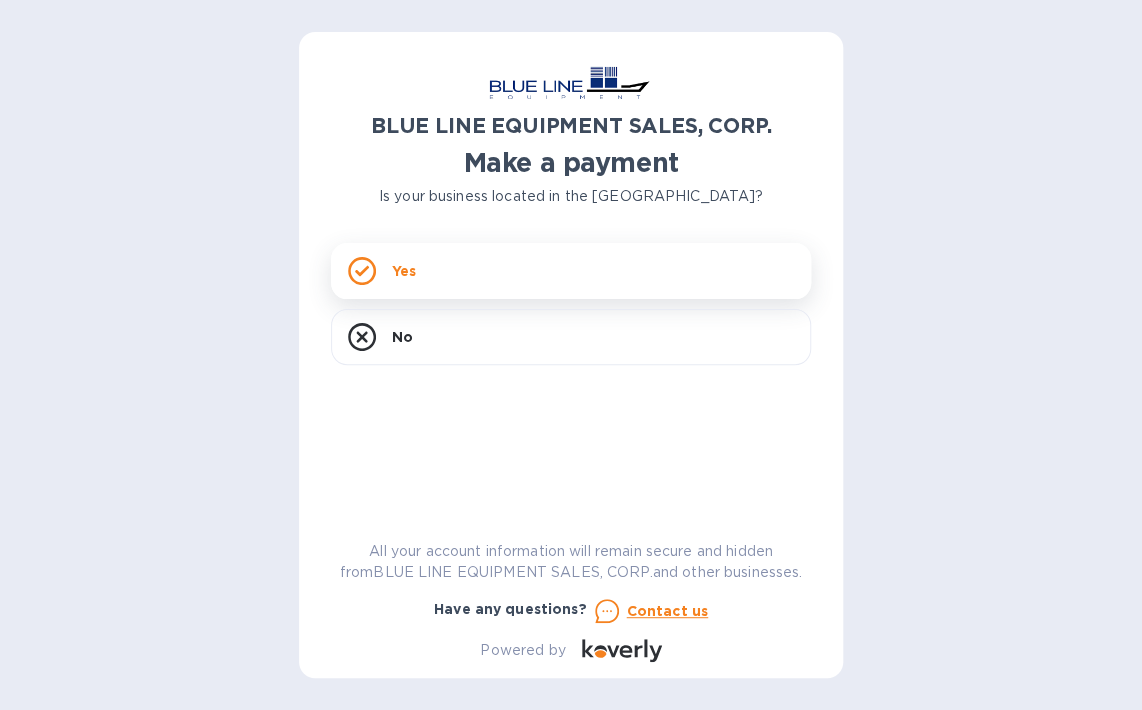 click on "Yes" at bounding box center (571, 271) 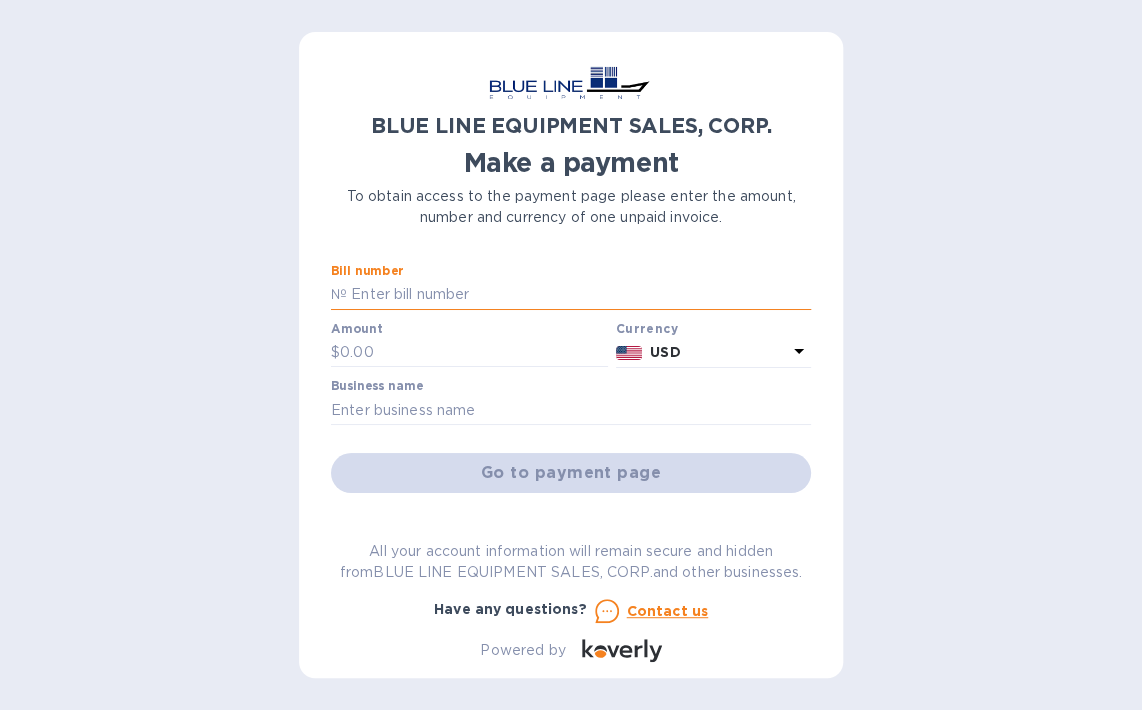 click at bounding box center (579, 295) 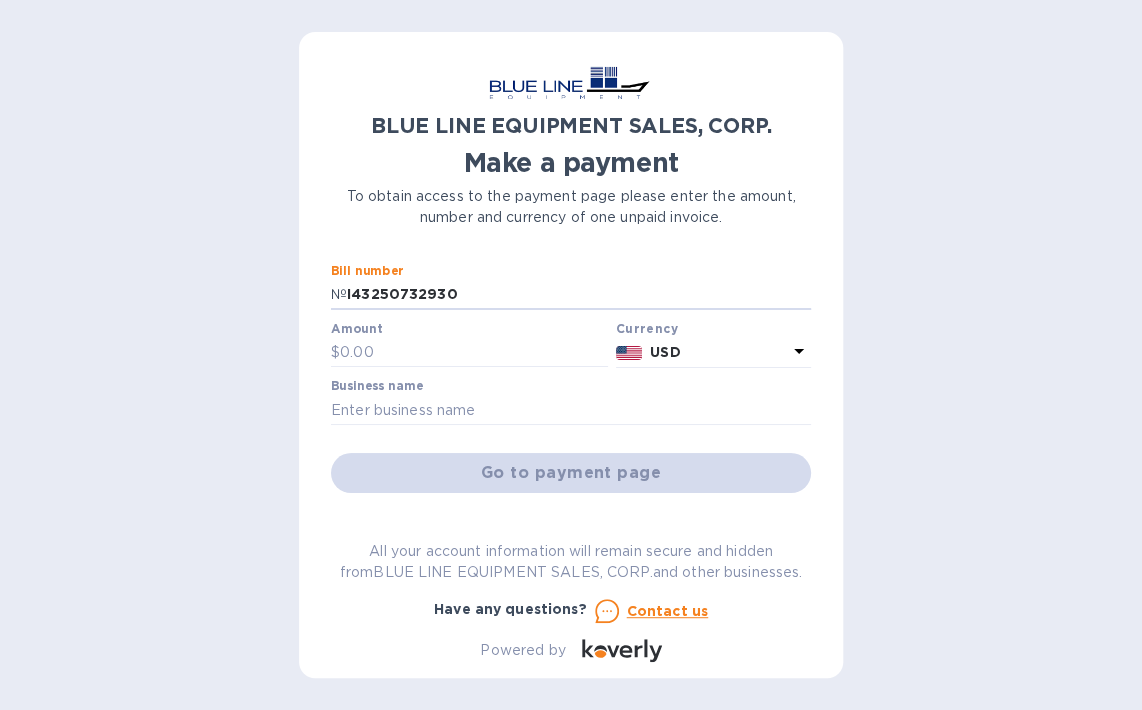 type on "I43250732930" 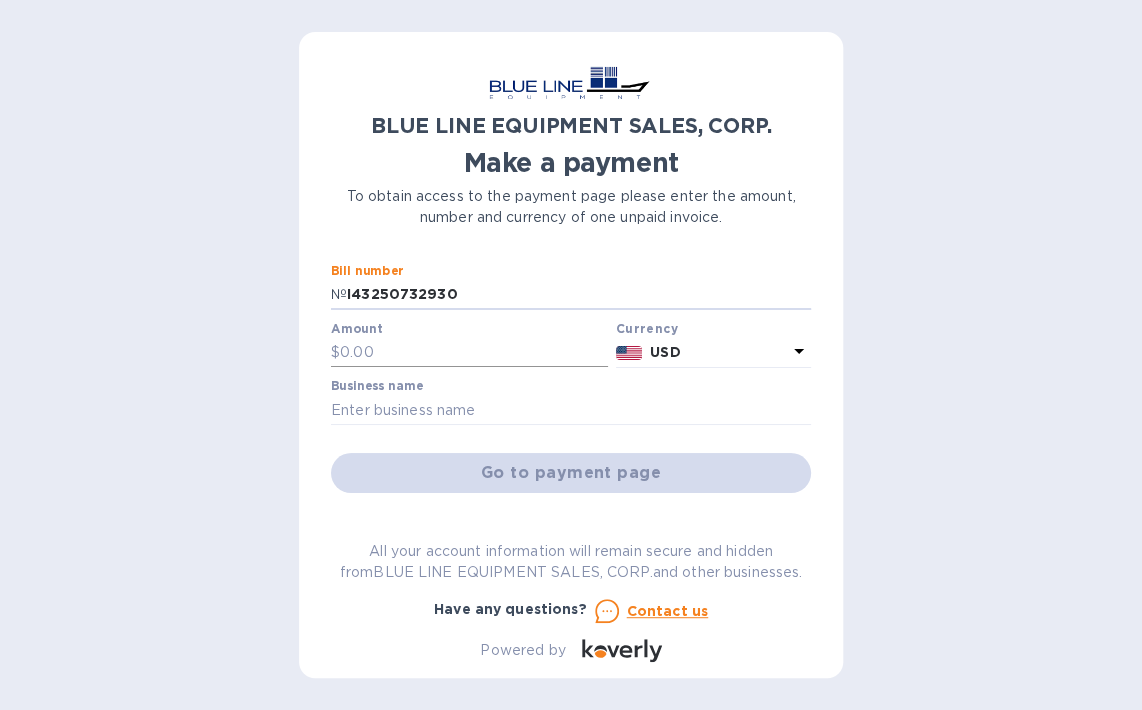 click at bounding box center (474, 353) 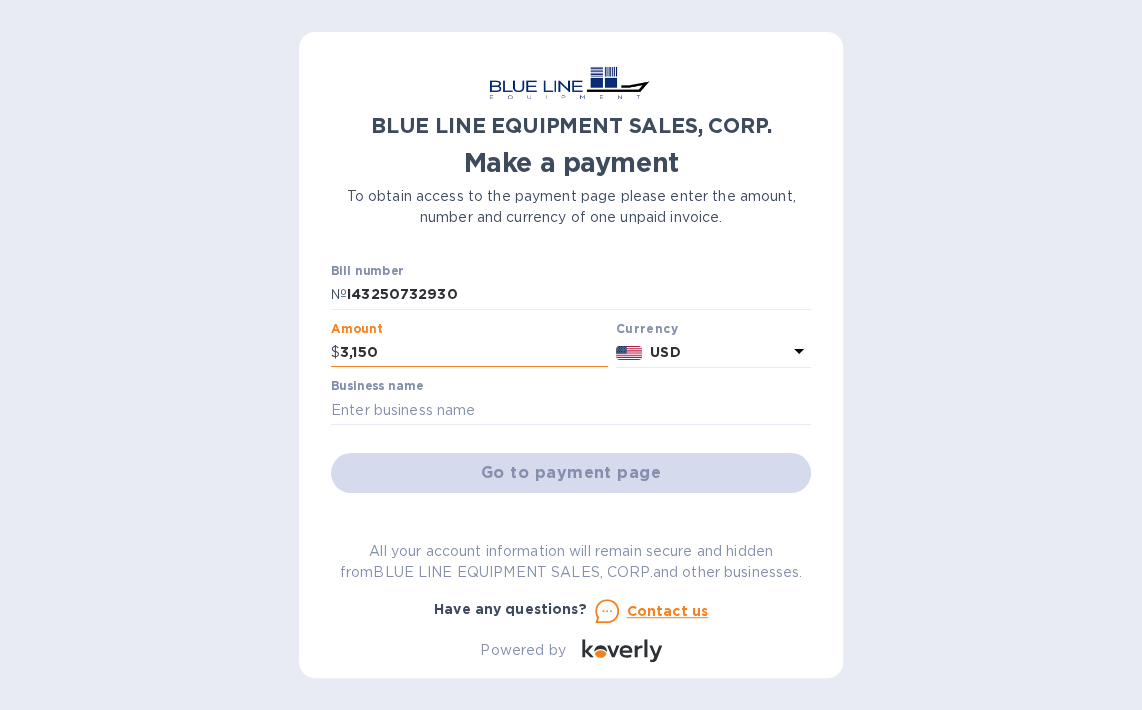 type on "3,150" 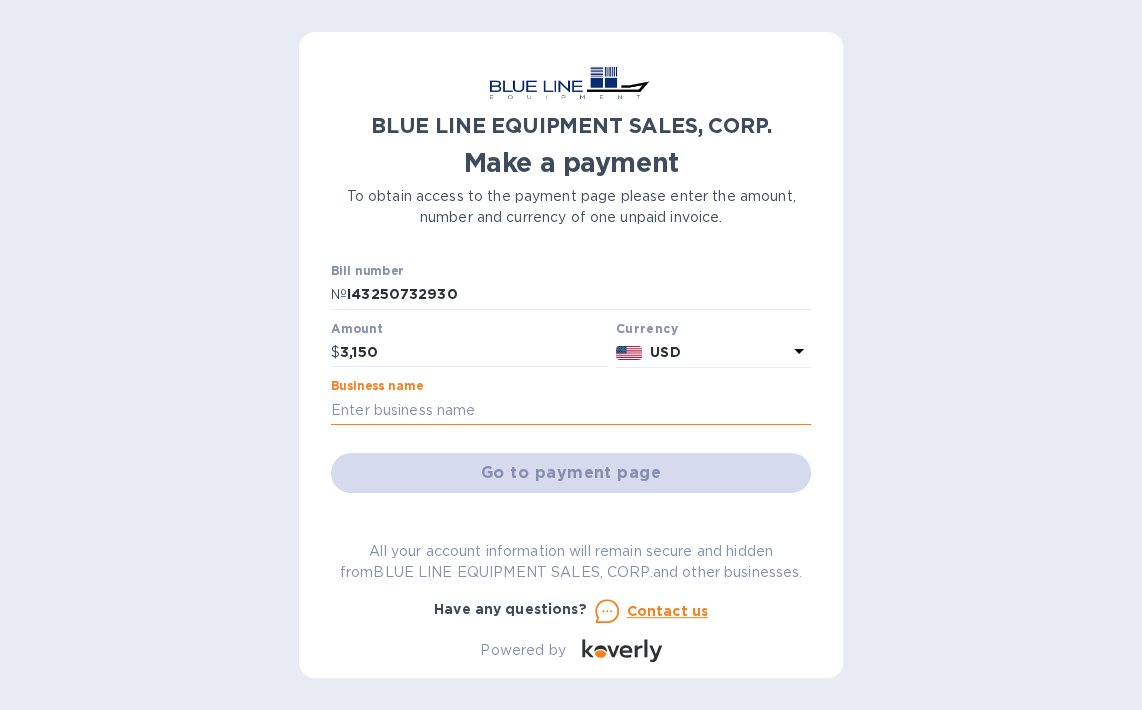 paste on "IBILEY SCHOOL UNIFORMS" 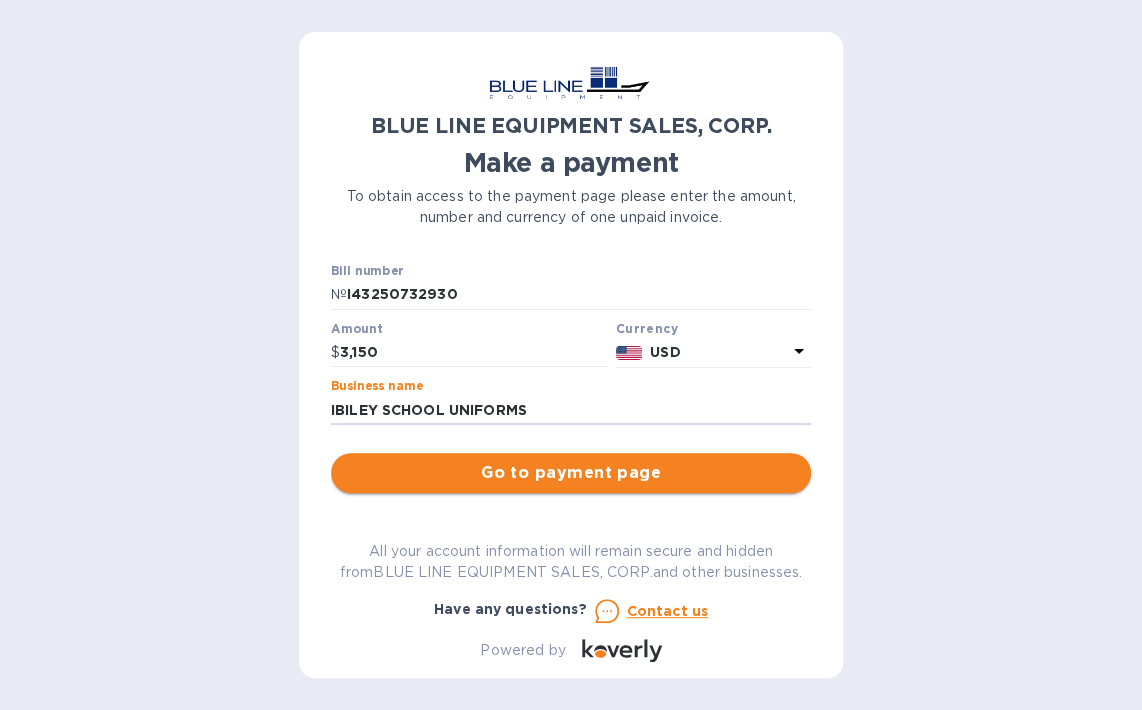 type on "IBILEY SCHOOL UNIFORMS" 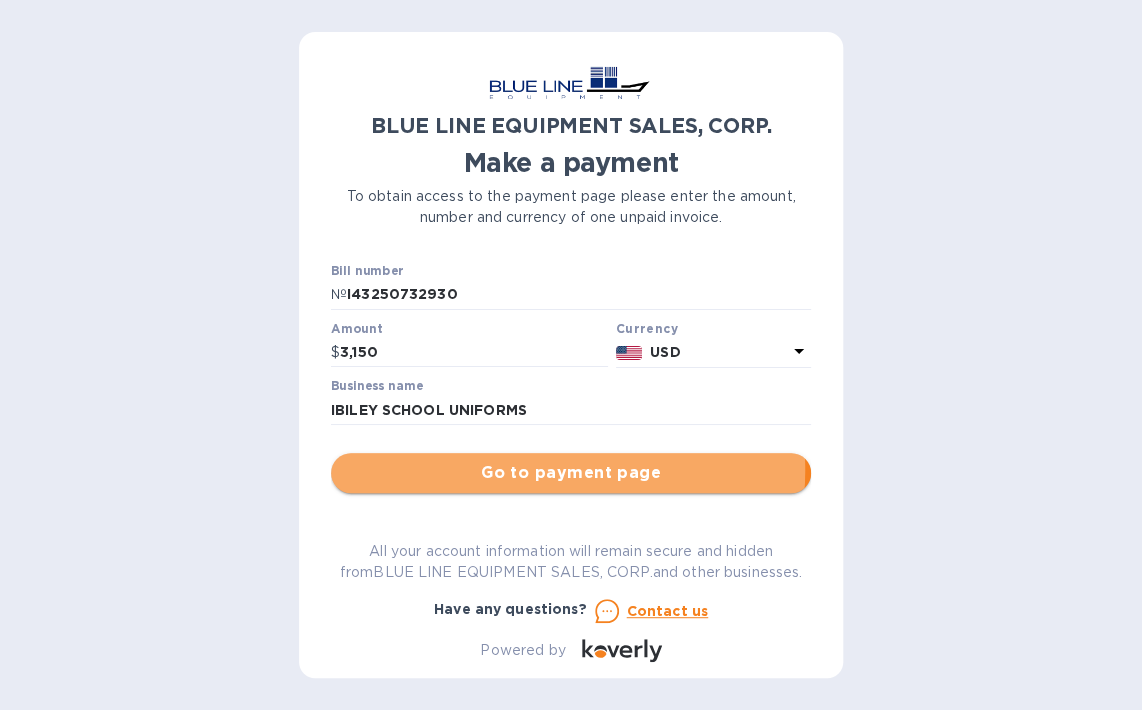 click on "Go to payment page" at bounding box center (571, 473) 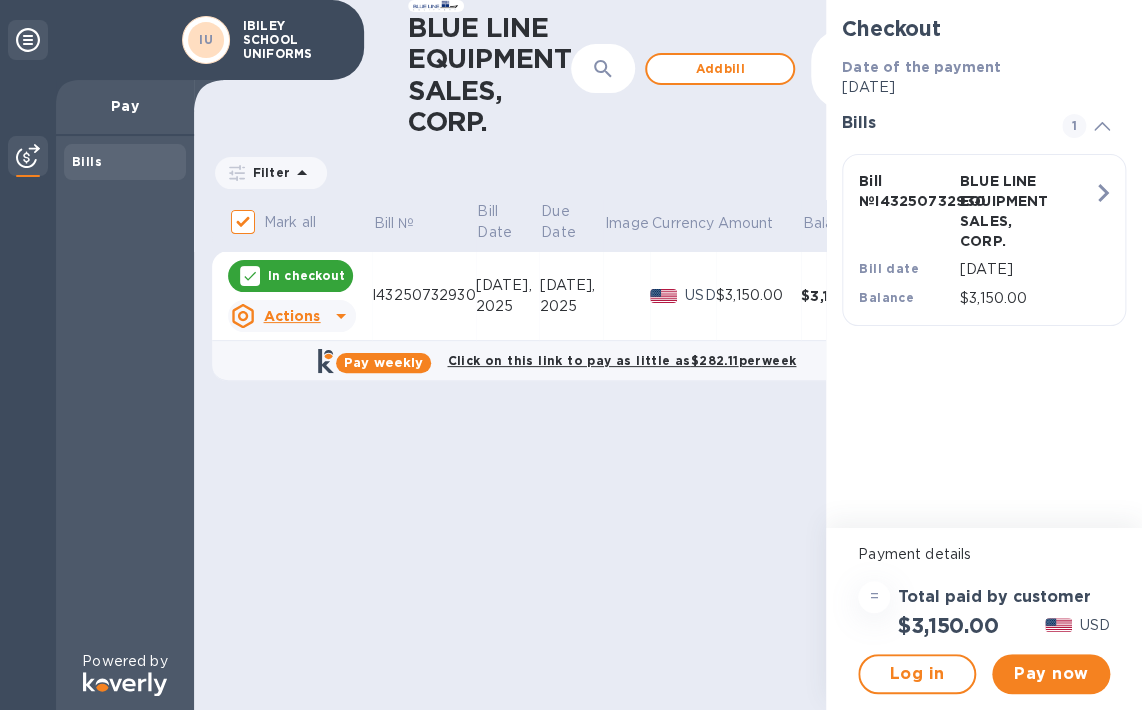 click 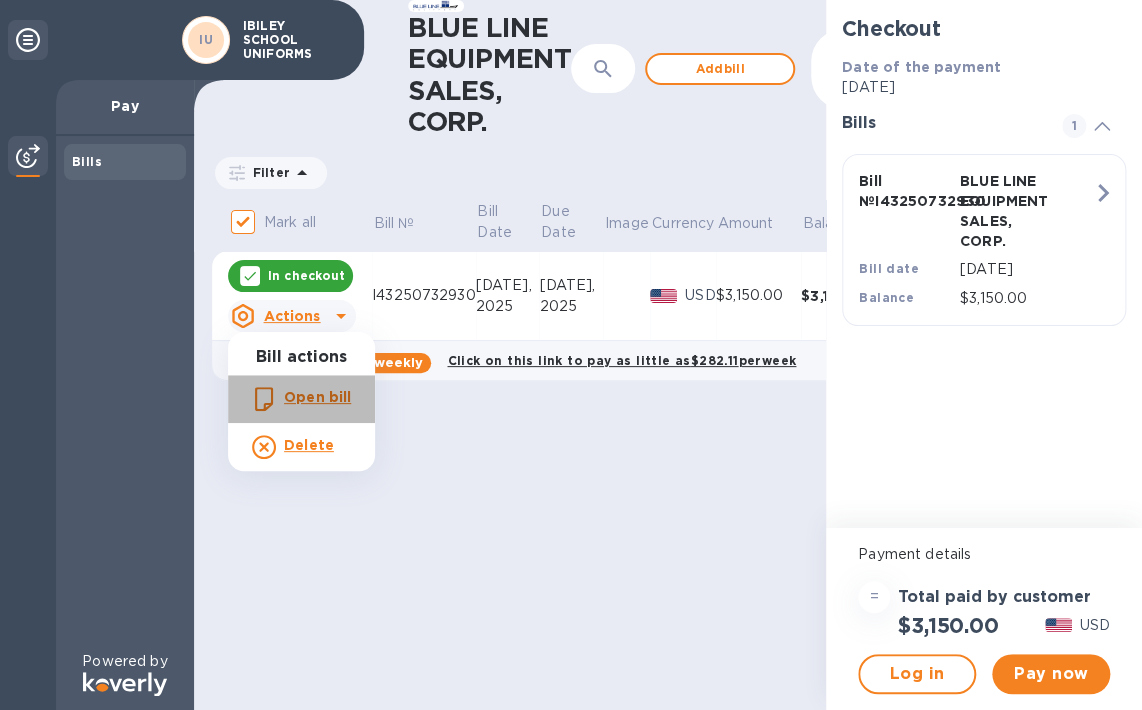 click on "Open bill" at bounding box center (317, 397) 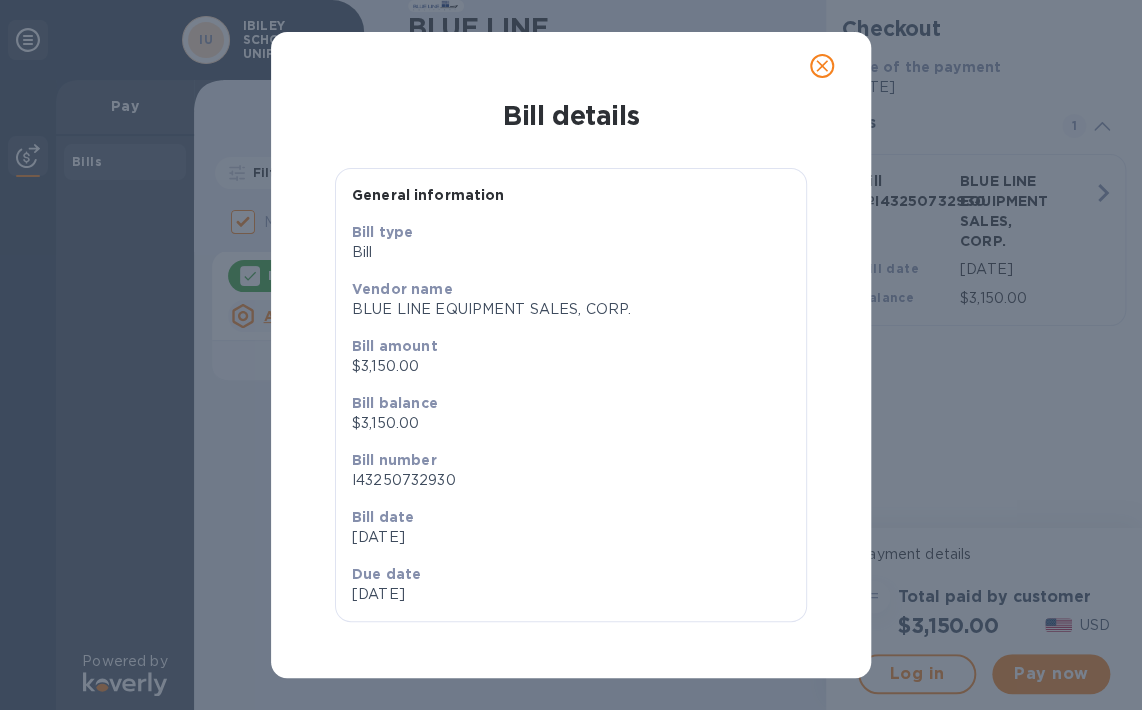 scroll, scrollTop: 0, scrollLeft: 0, axis: both 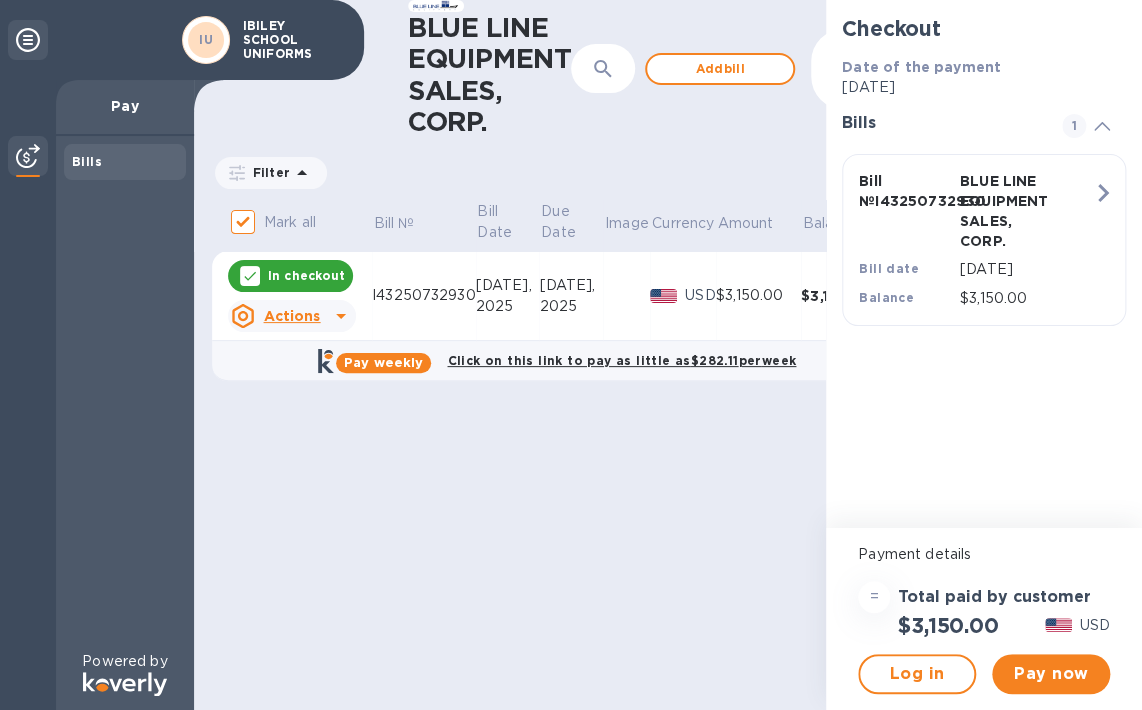 click 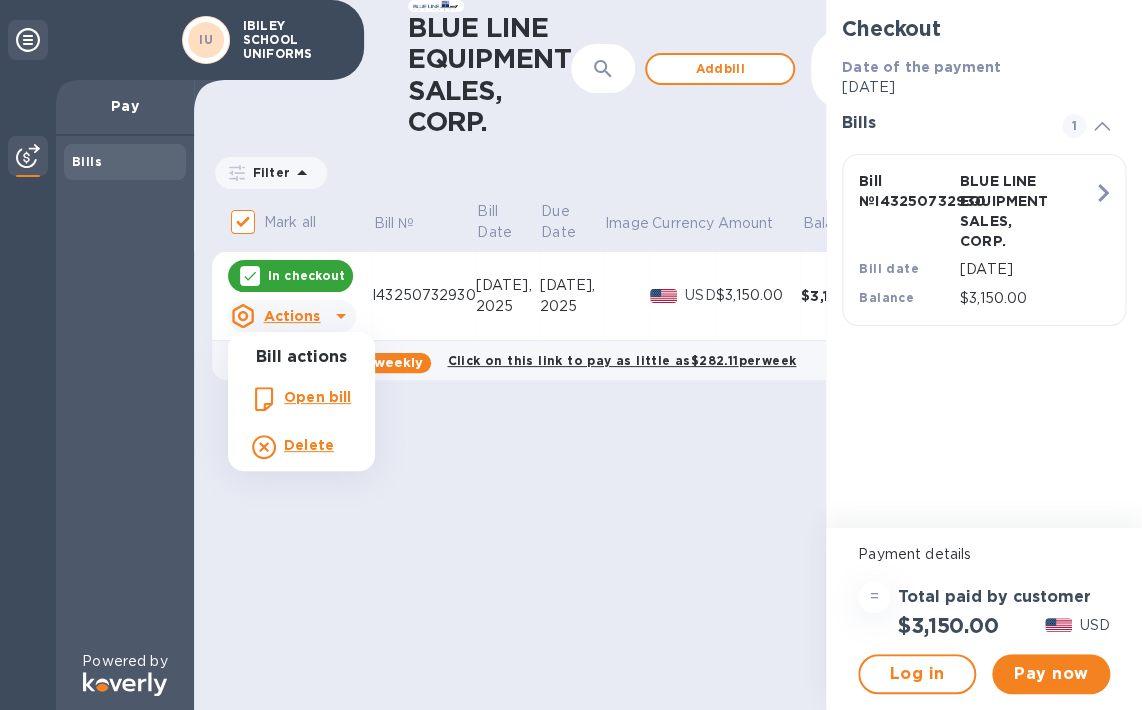 click at bounding box center [571, 355] 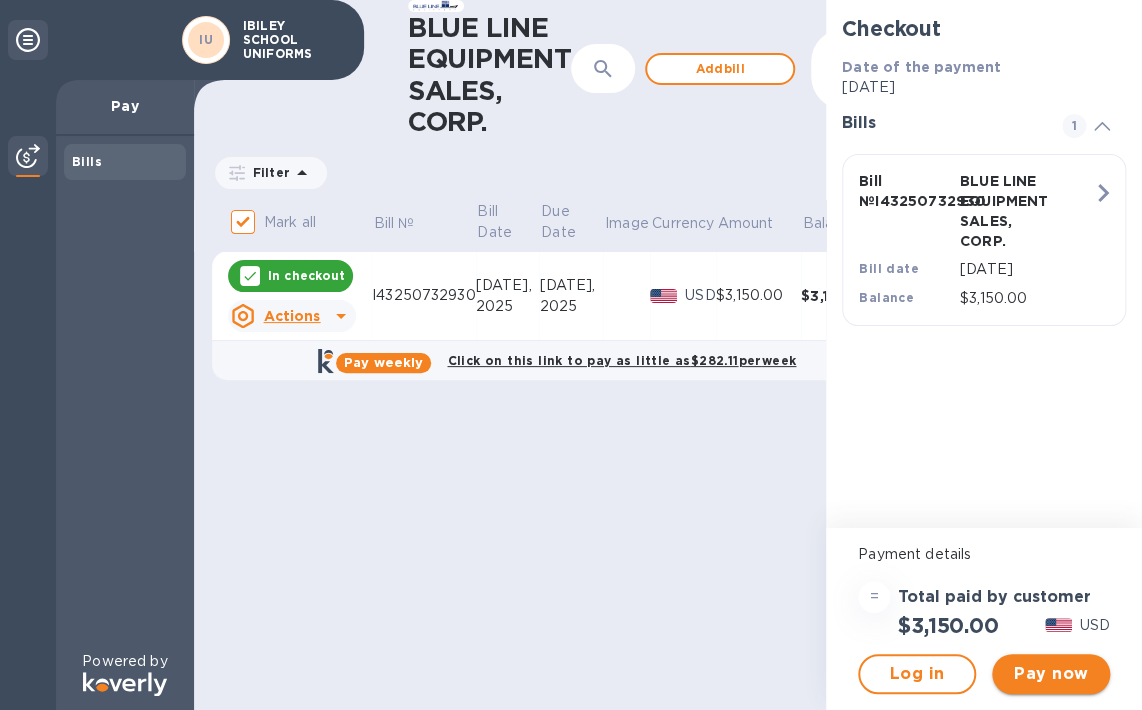 click on "Pay now" at bounding box center [1051, 674] 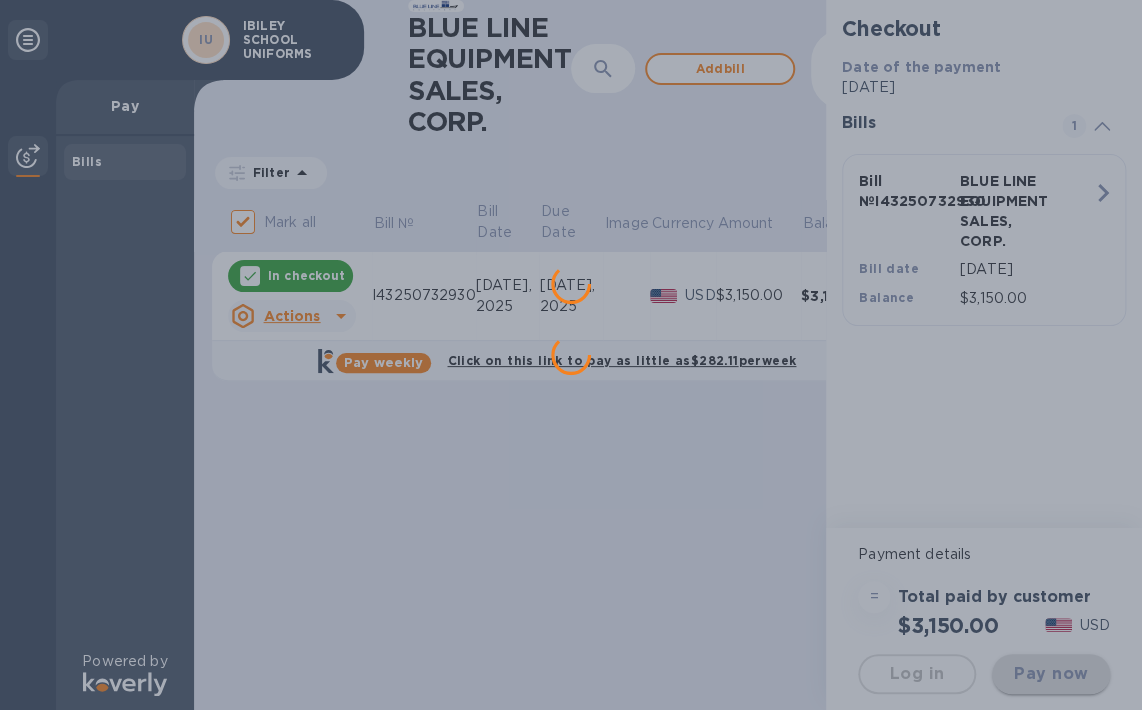 scroll, scrollTop: 0, scrollLeft: 0, axis: both 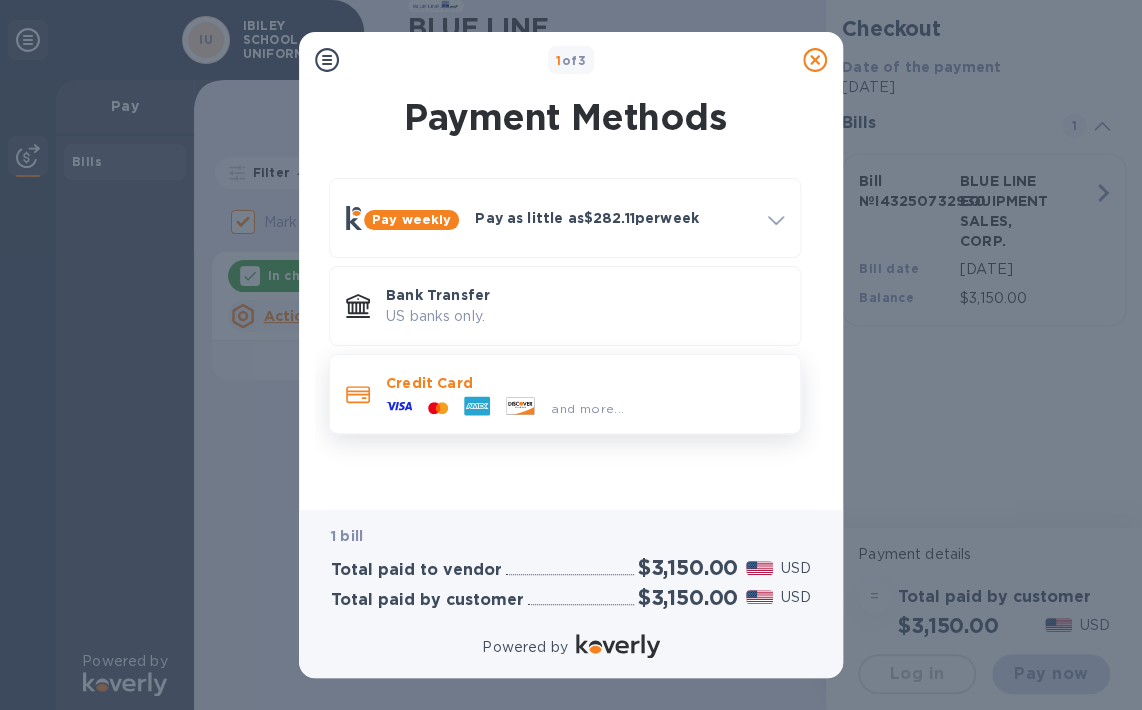 click on "Credit Card" at bounding box center (585, 383) 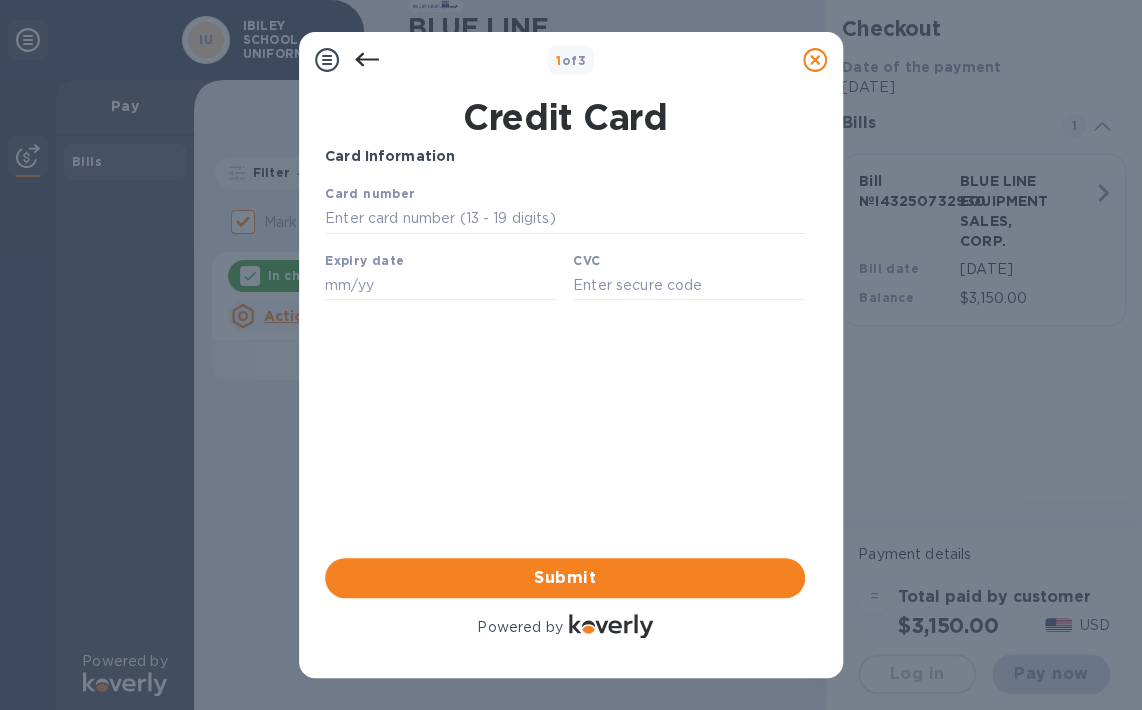 scroll, scrollTop: 0, scrollLeft: 0, axis: both 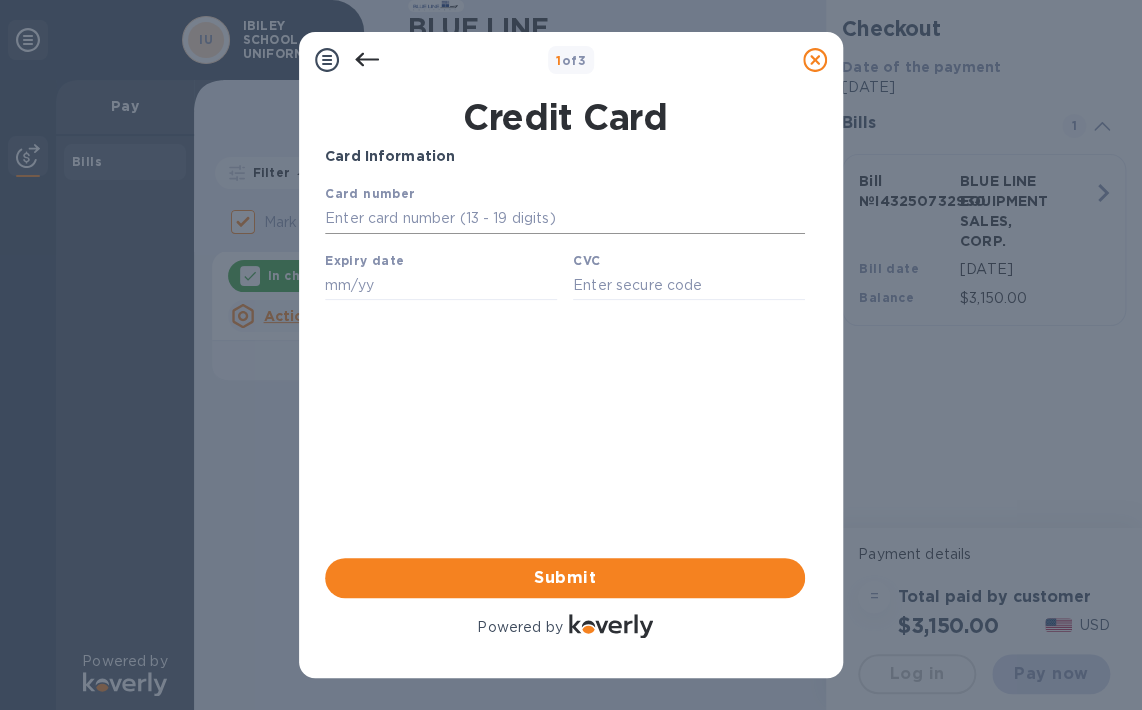 click at bounding box center (565, 219) 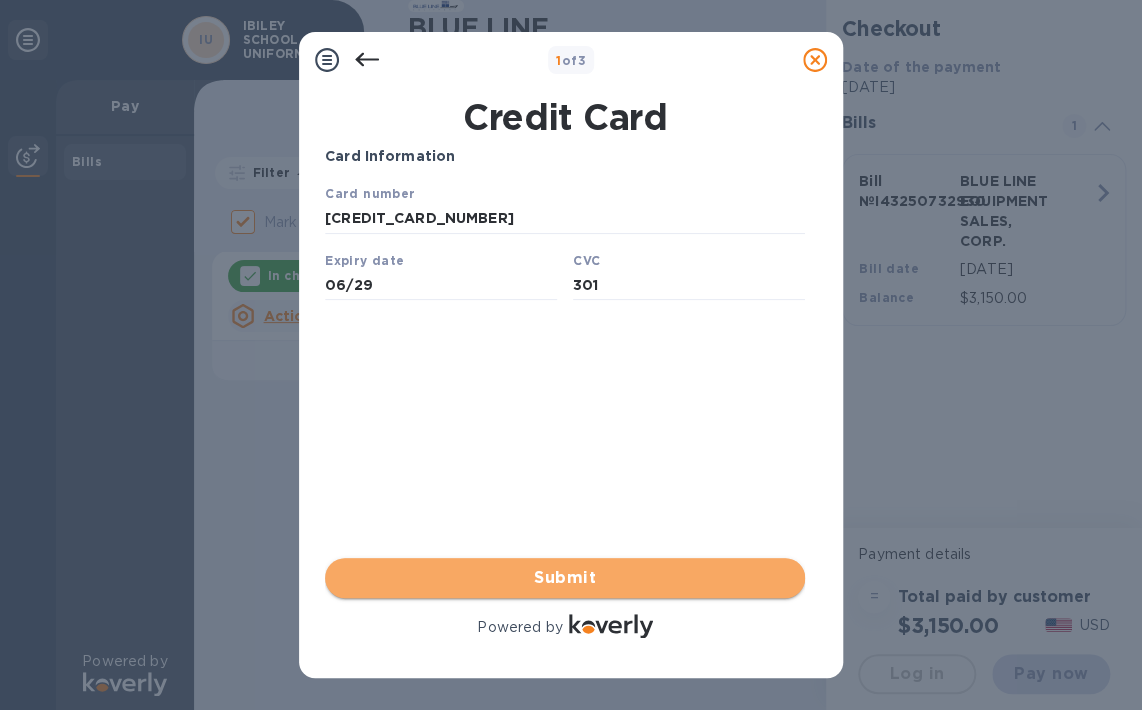 click on "Submit" at bounding box center [565, 578] 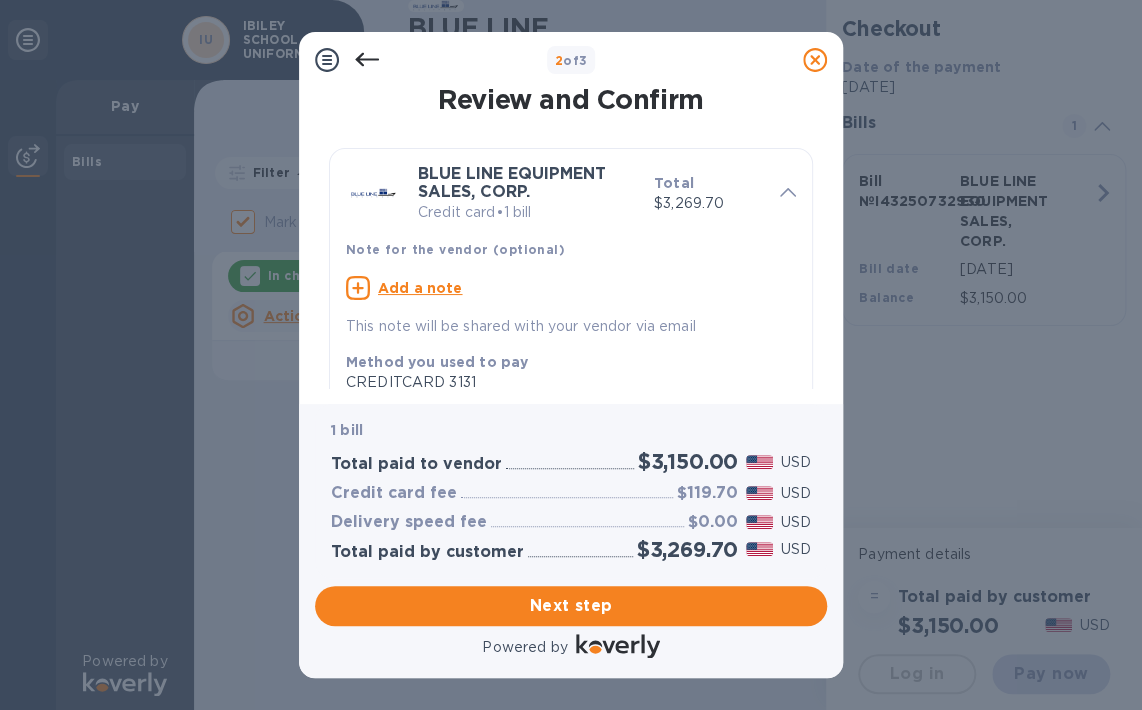 click 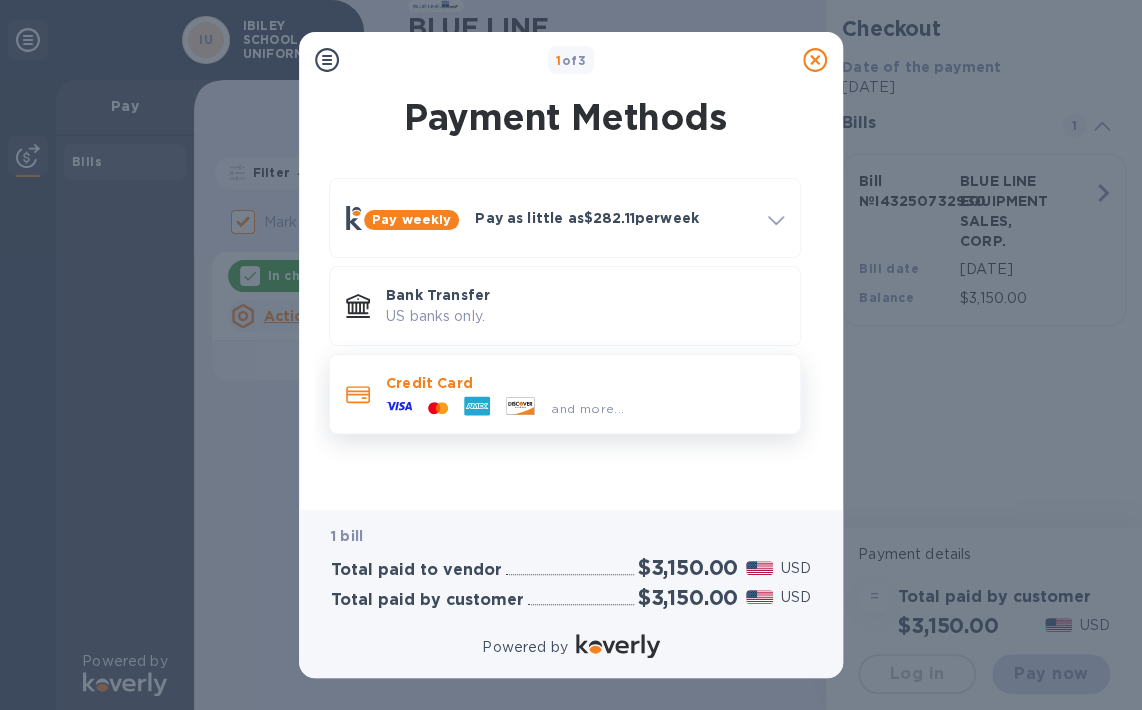 click on "Credit Card" at bounding box center [585, 383] 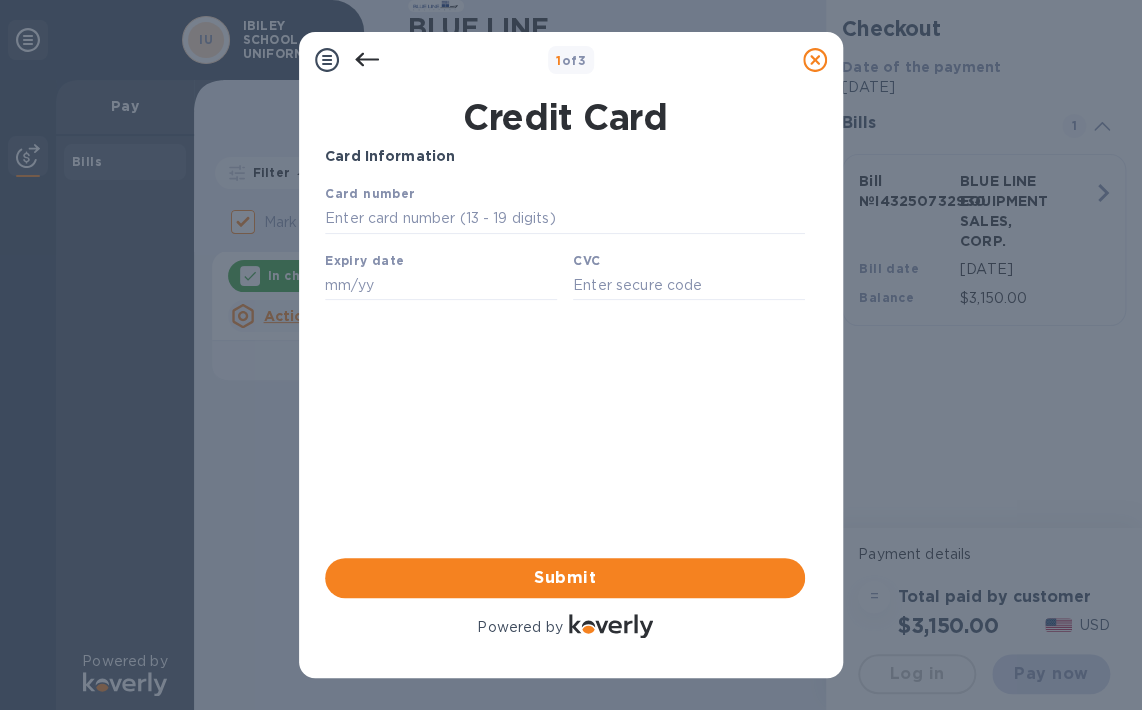 scroll, scrollTop: 0, scrollLeft: 0, axis: both 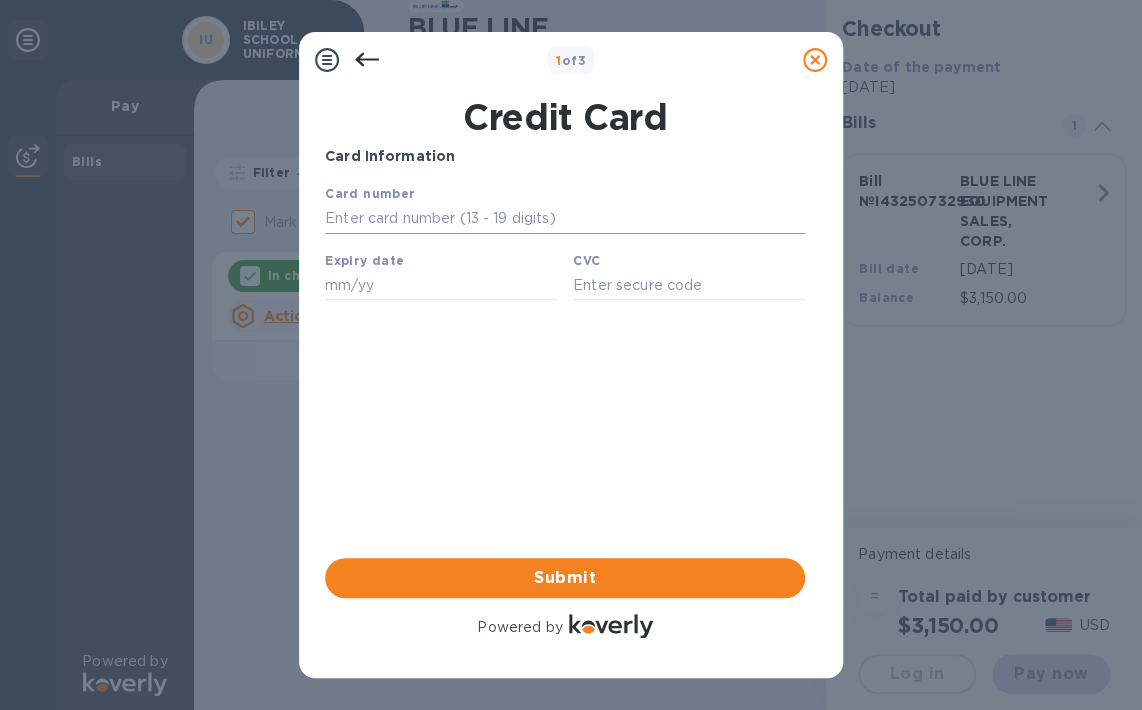 click at bounding box center [565, 219] 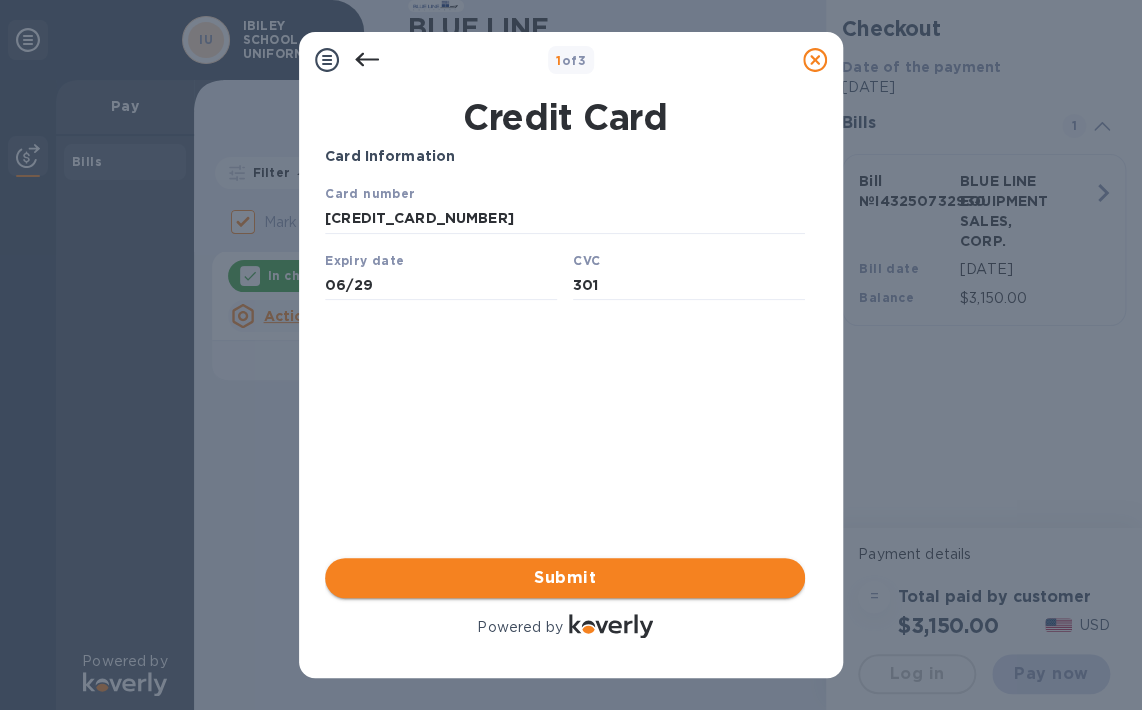click on "Submit" at bounding box center (565, 578) 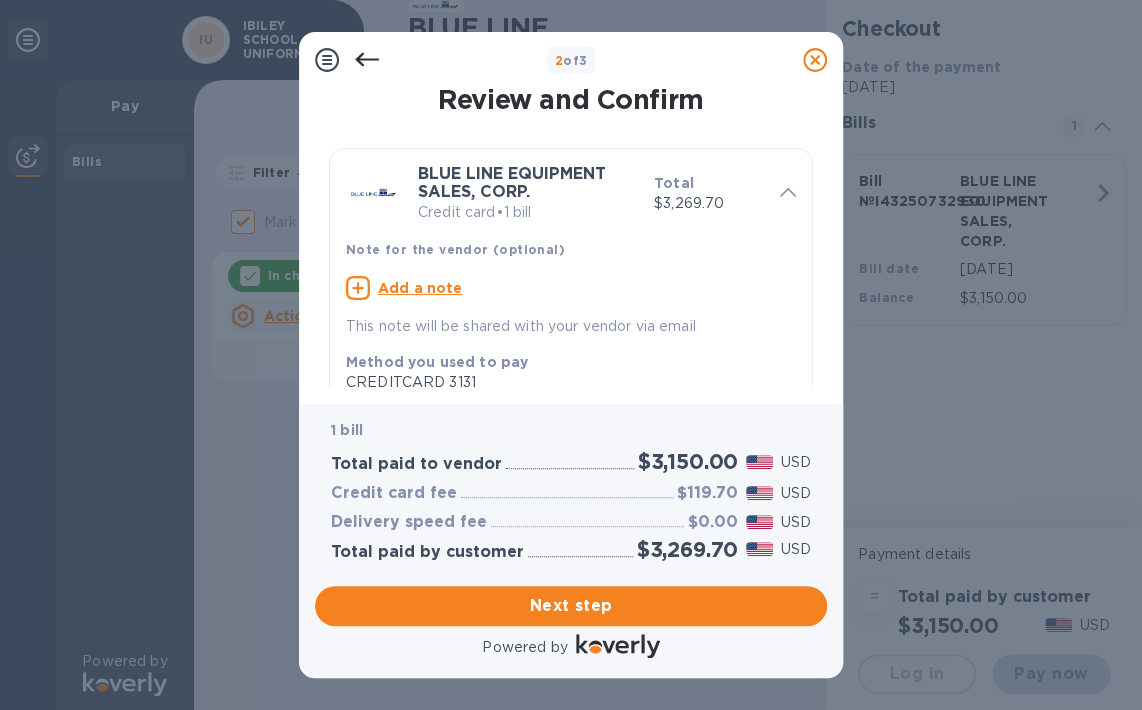 click 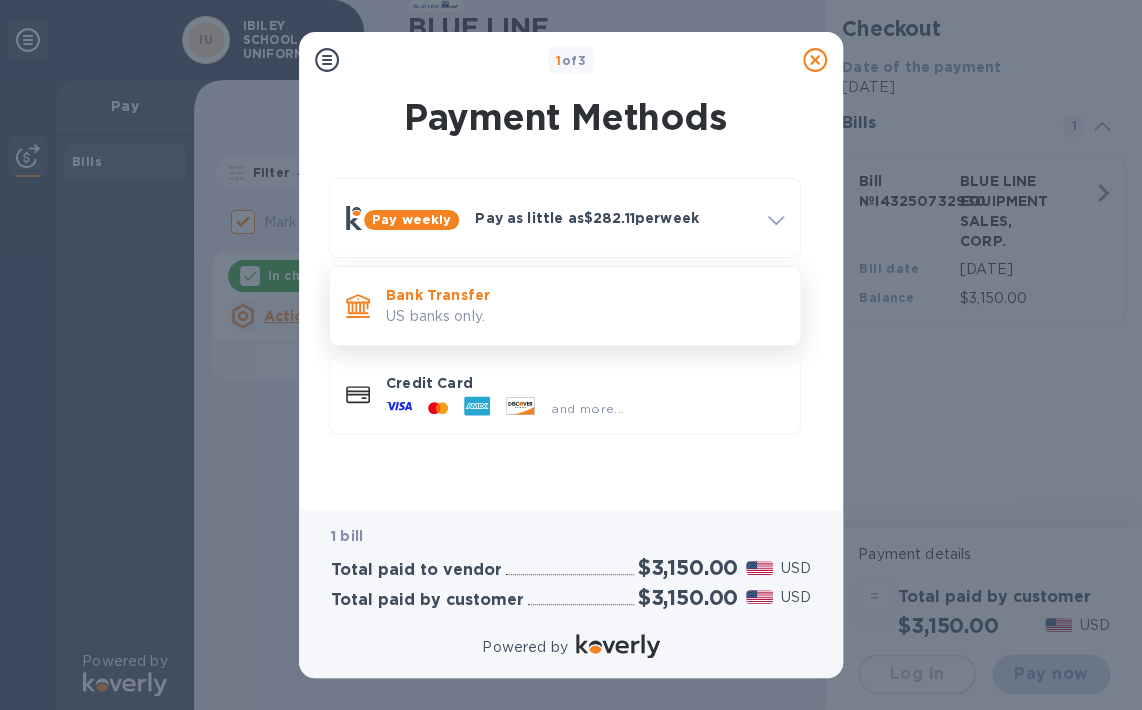 click on "Bank Transfer" at bounding box center (585, 295) 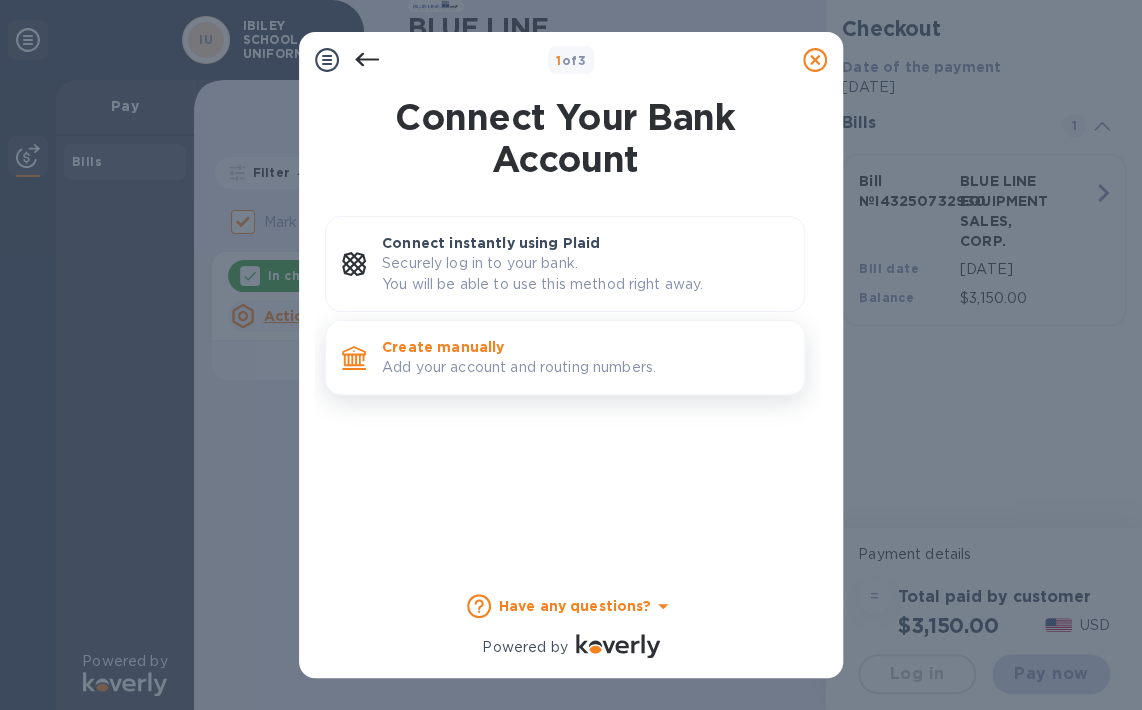 click on "Add your account and routing numbers." at bounding box center (585, 367) 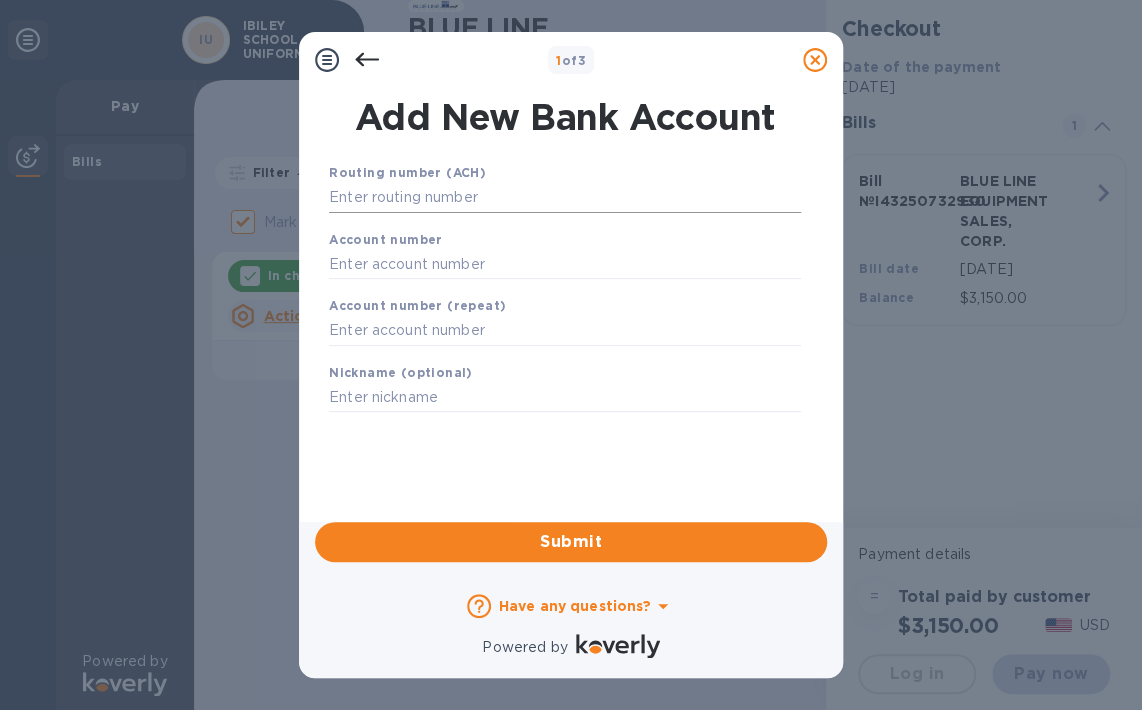 click at bounding box center (565, 198) 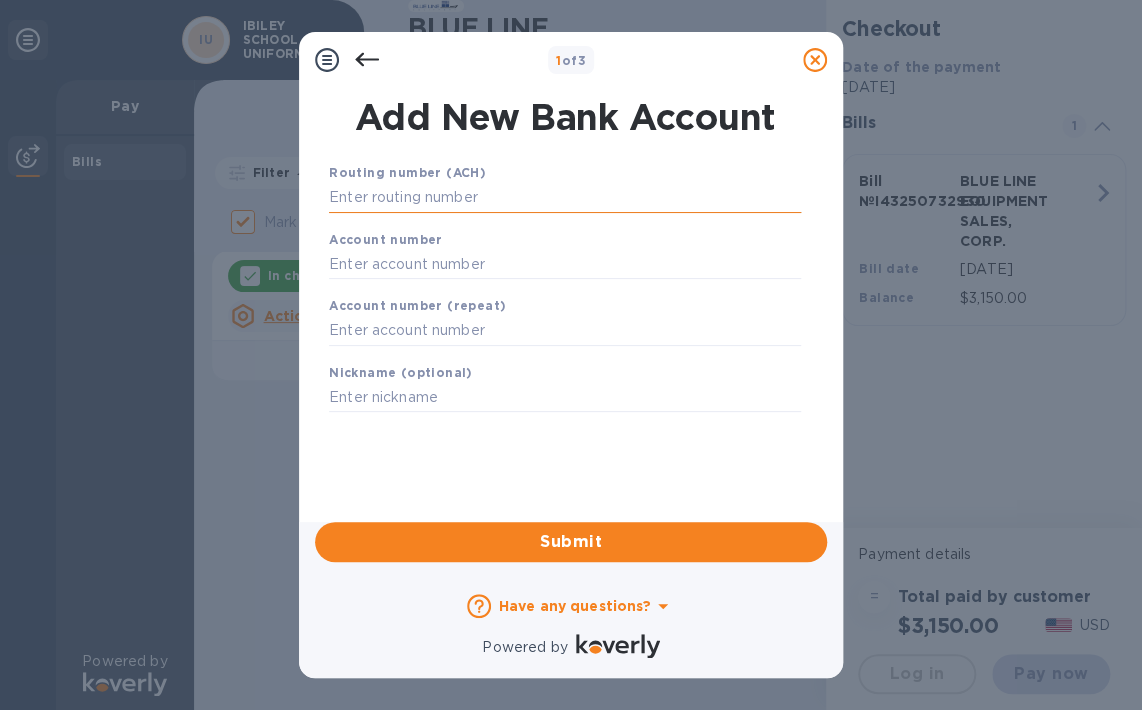 click at bounding box center [565, 198] 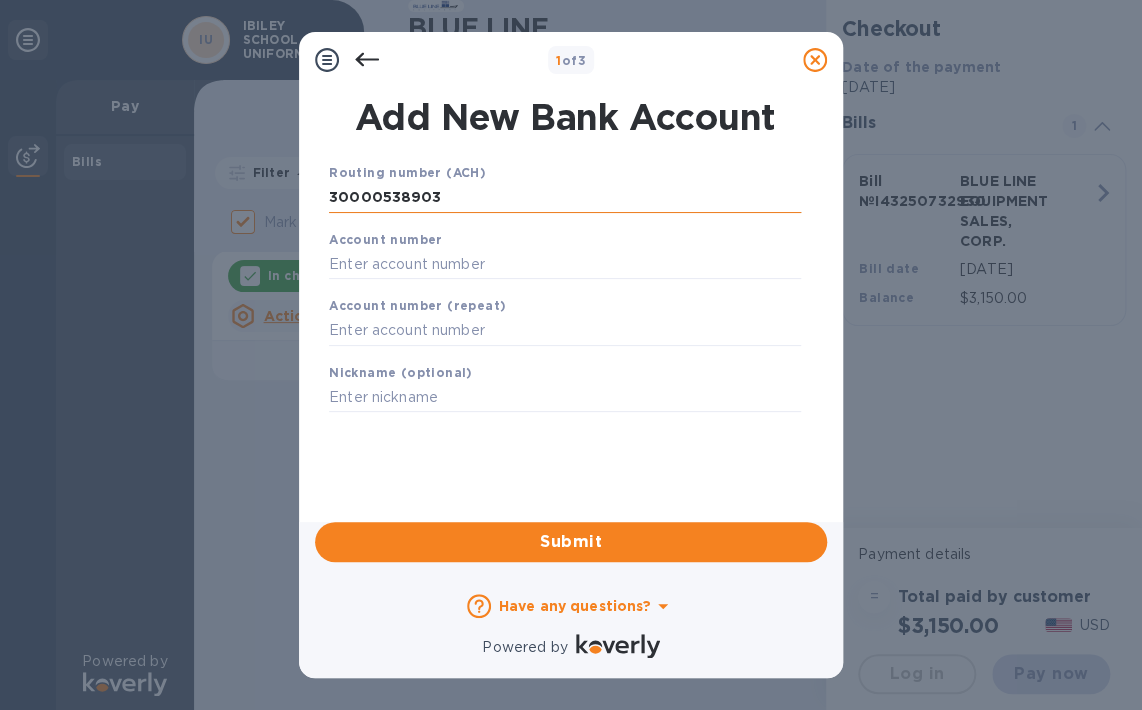 type on "30000538903" 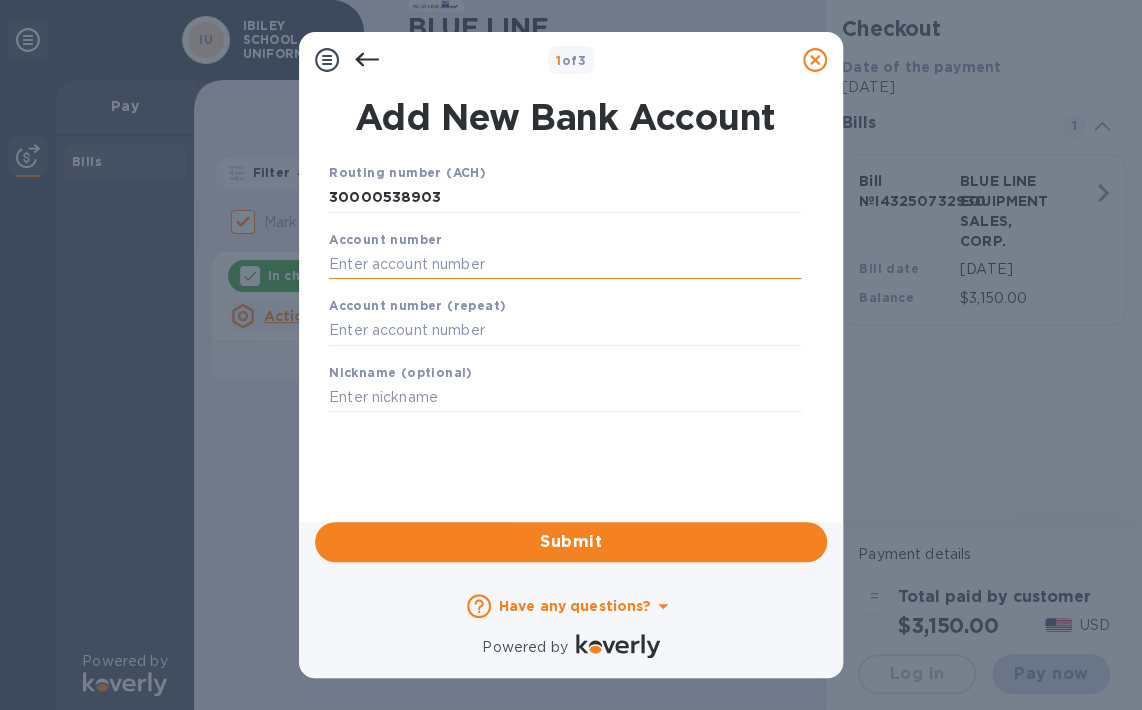 paste on "30000538903" 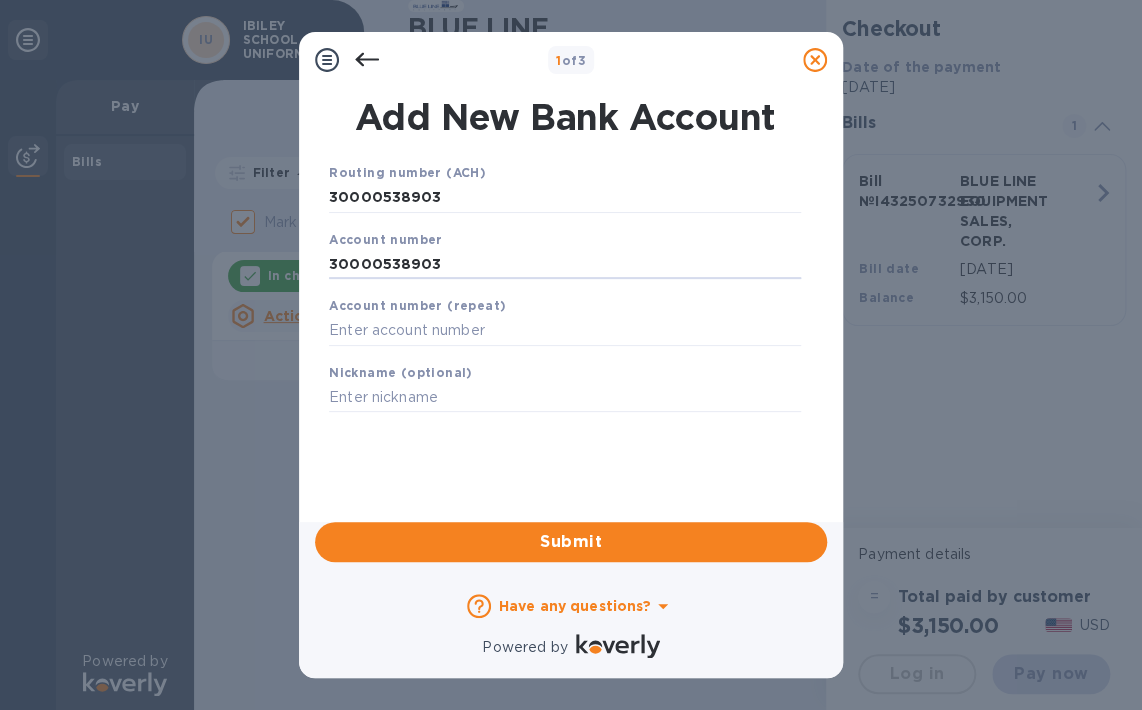 type on "30000538903" 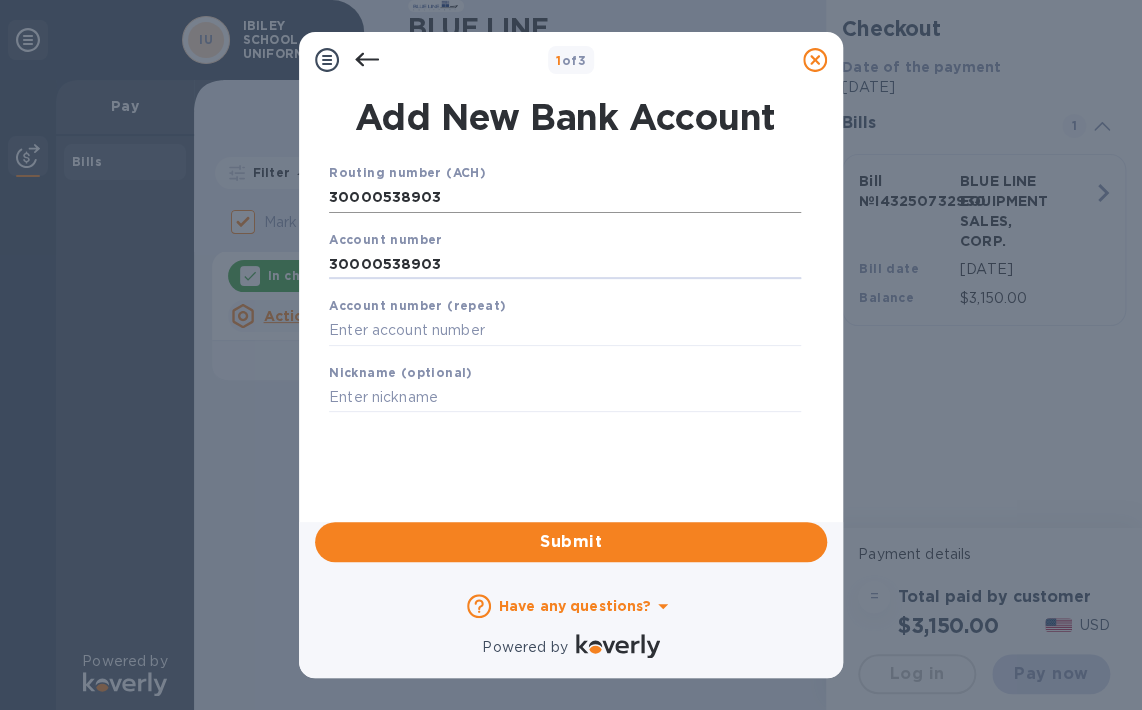 click on "30000538903" at bounding box center (565, 198) 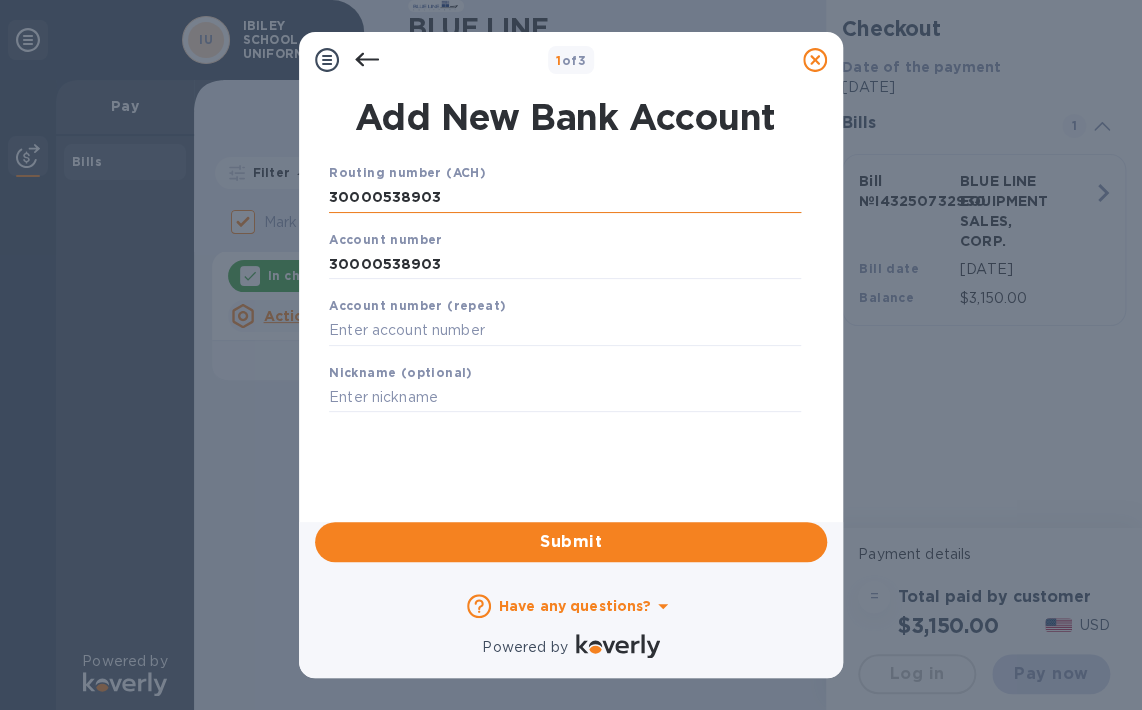 click on "30000538903" at bounding box center [565, 198] 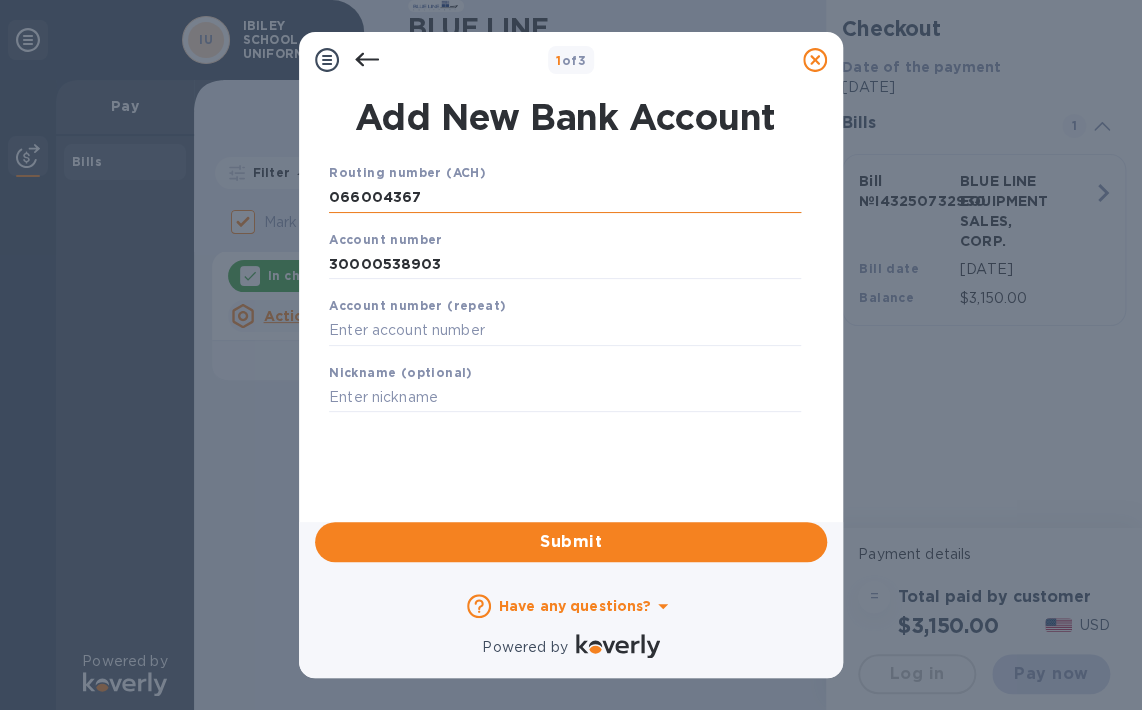 type on "066004367" 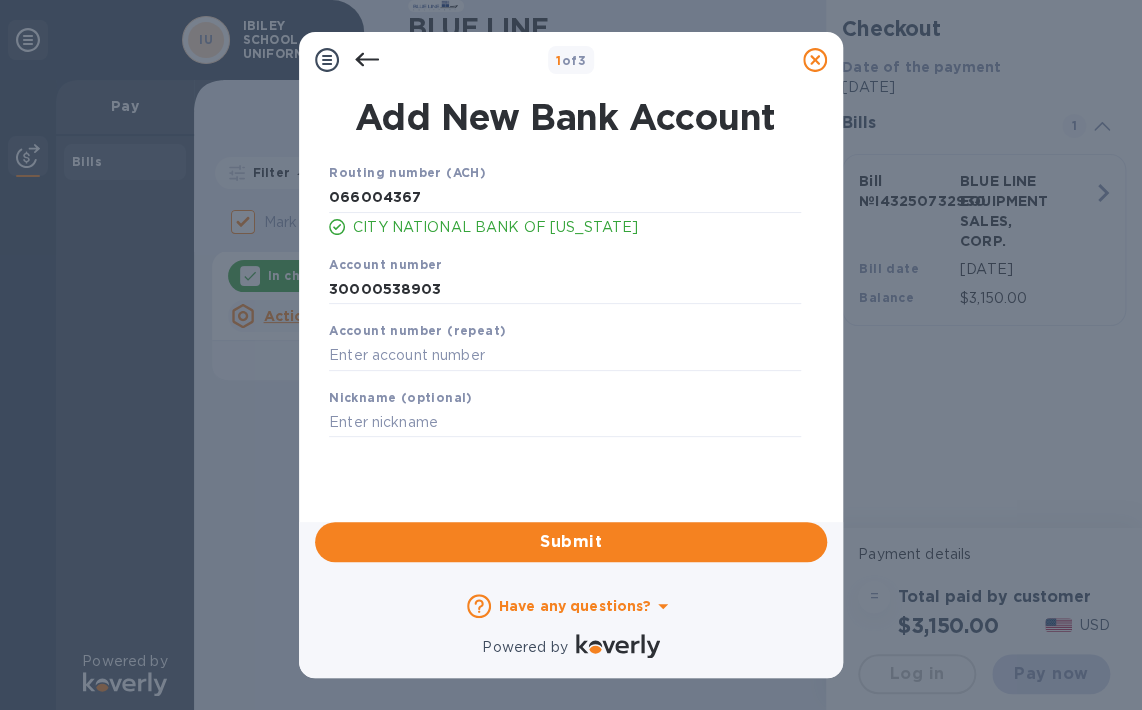 click on "CITY NATIONAL BANK OF FLORIDA" at bounding box center (577, 227) 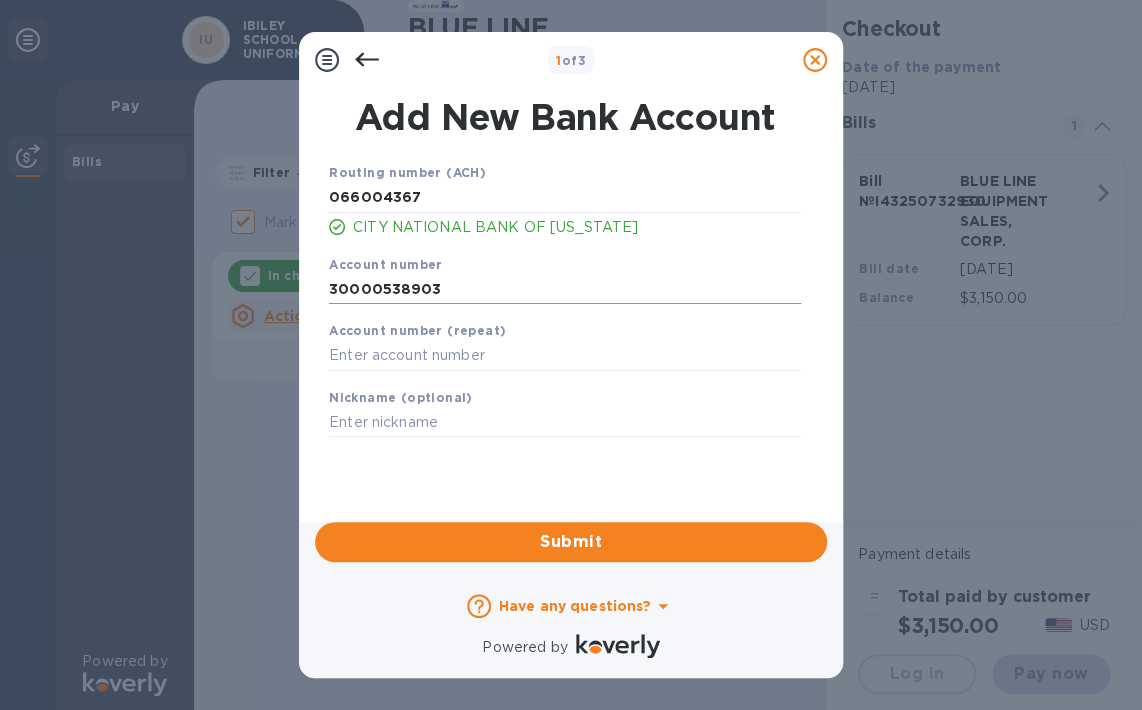 click on "30000538903" at bounding box center (565, 289) 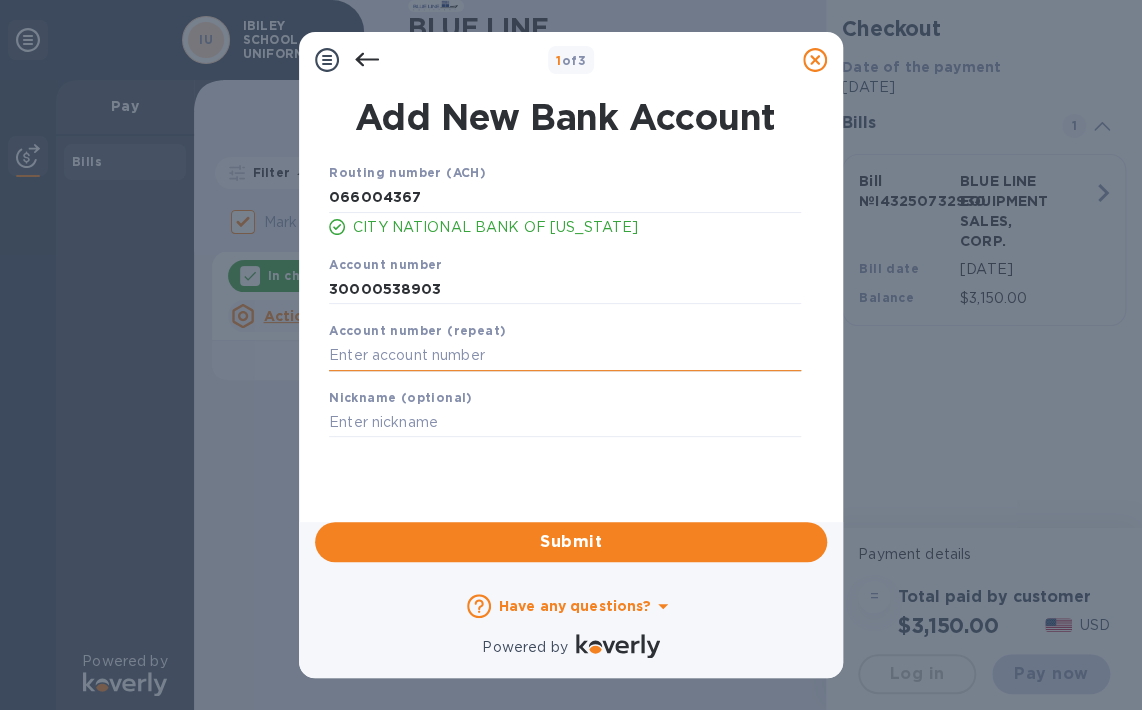 click at bounding box center [565, 356] 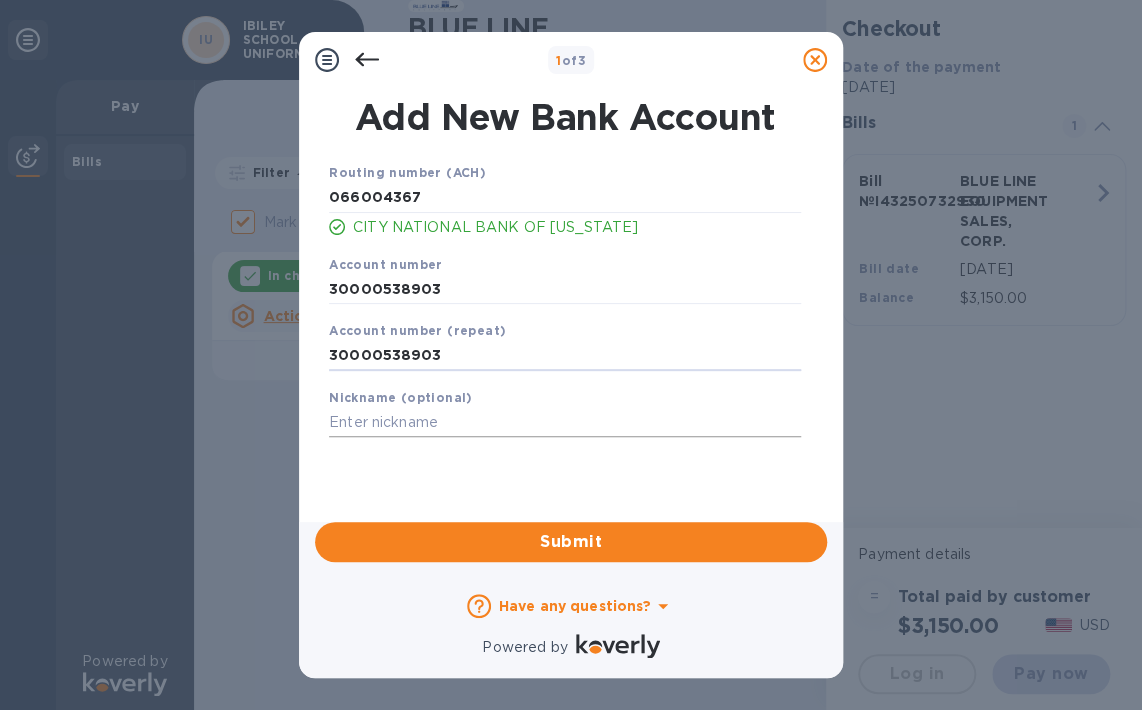 type on "30000538903" 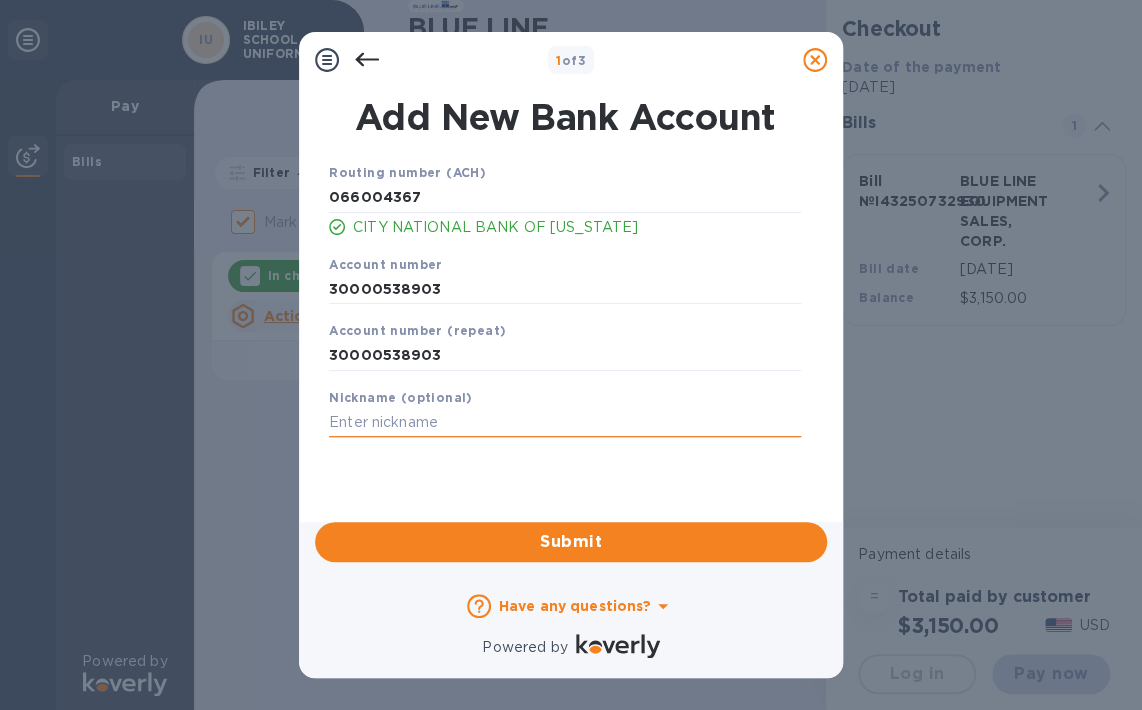 click at bounding box center [565, 423] 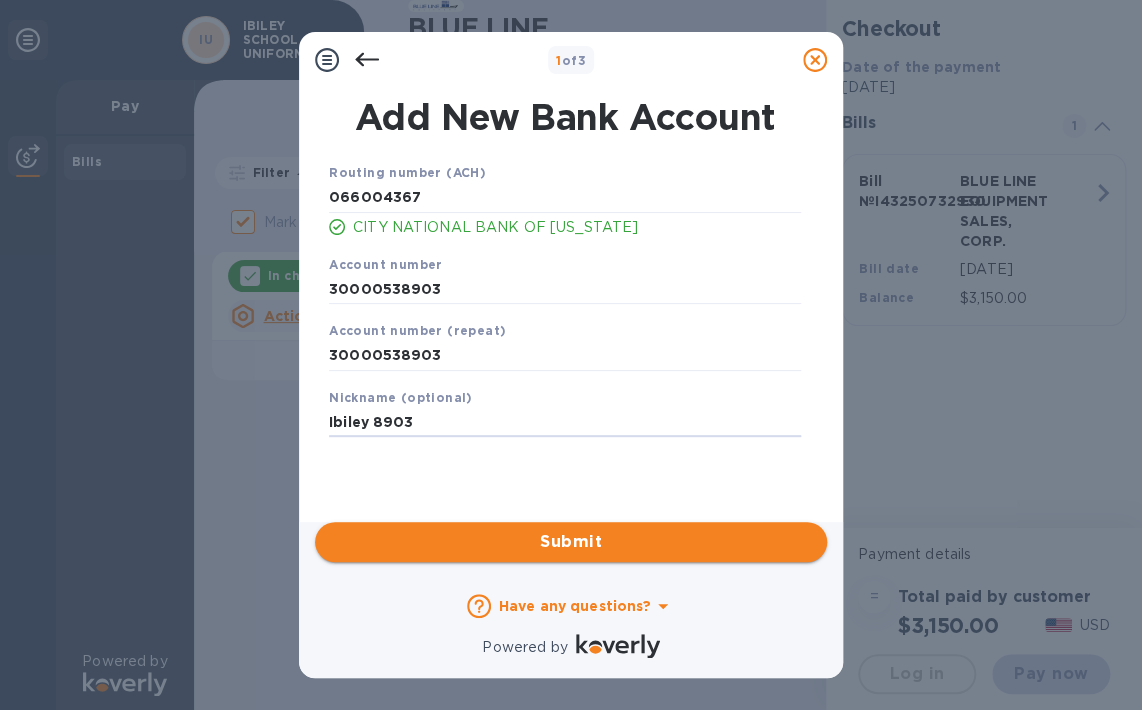 type on "Ibiley 8903" 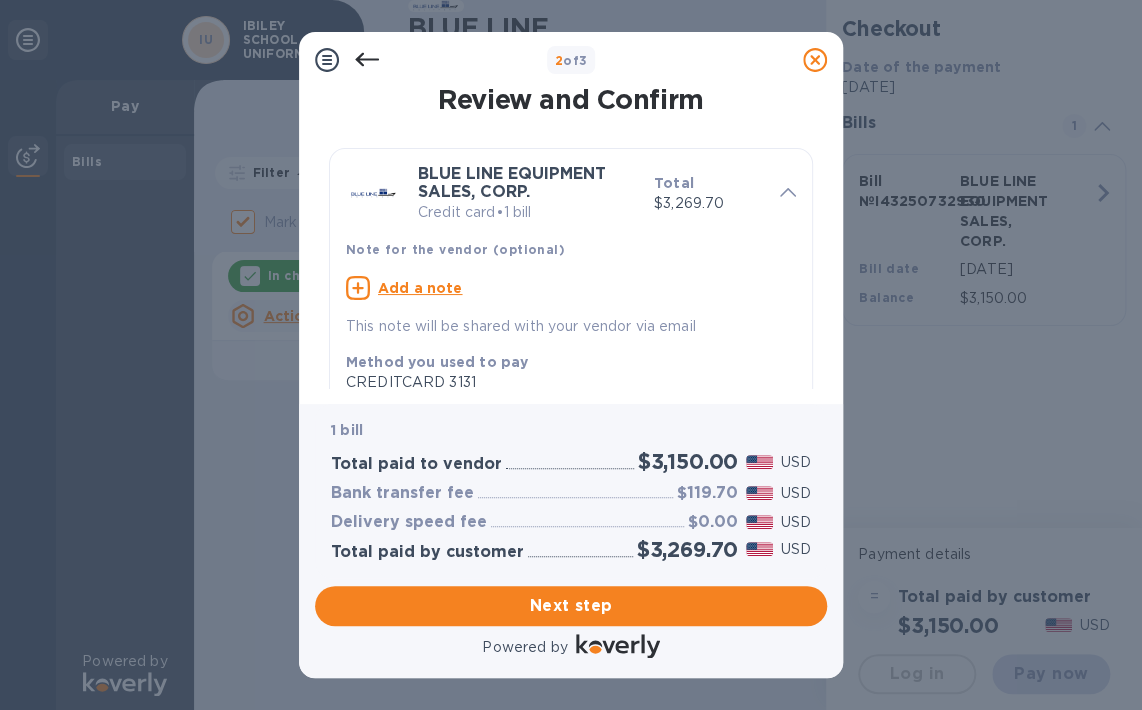 click 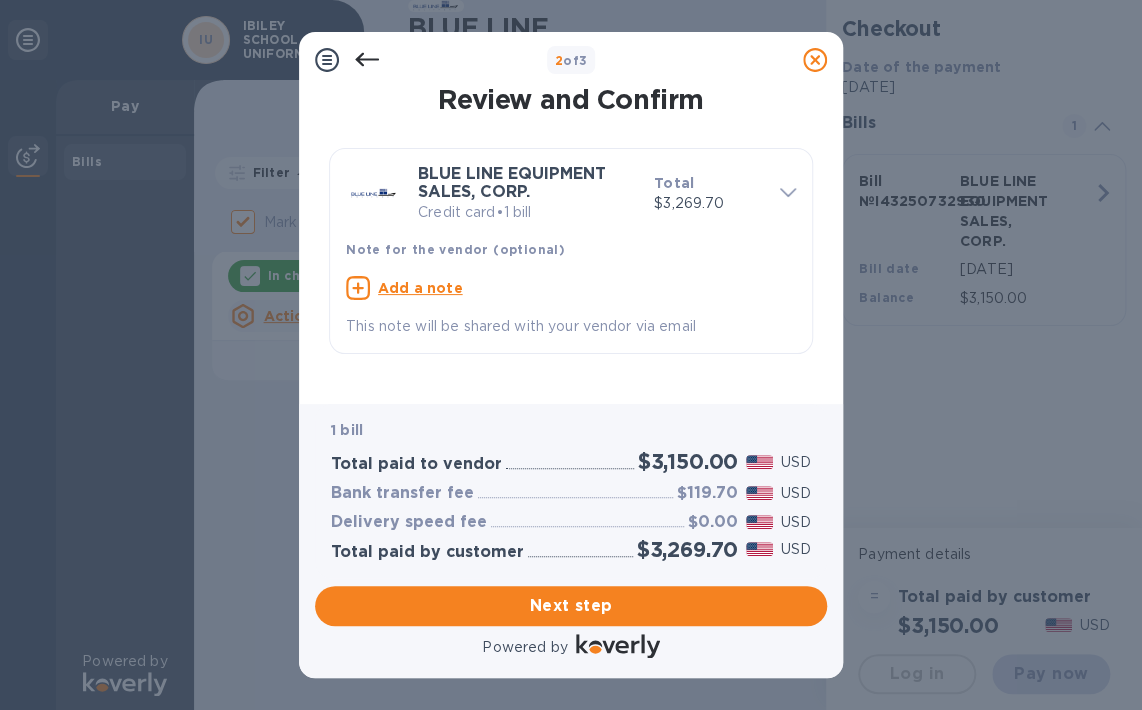 click 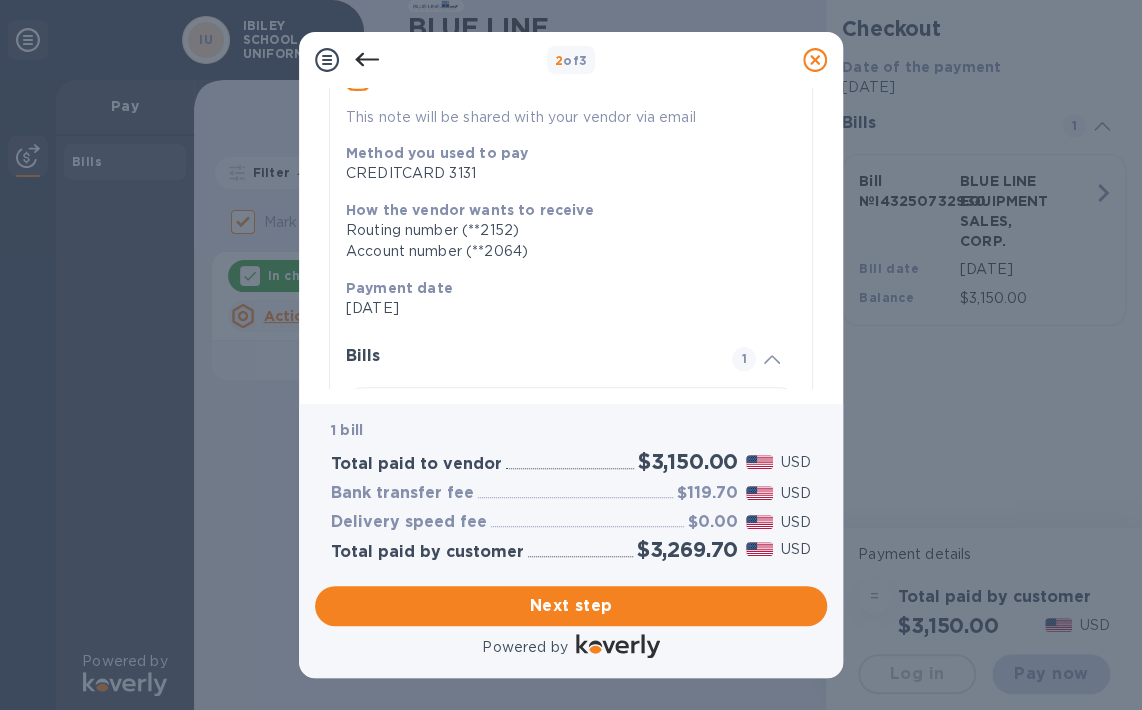 scroll, scrollTop: 0, scrollLeft: 0, axis: both 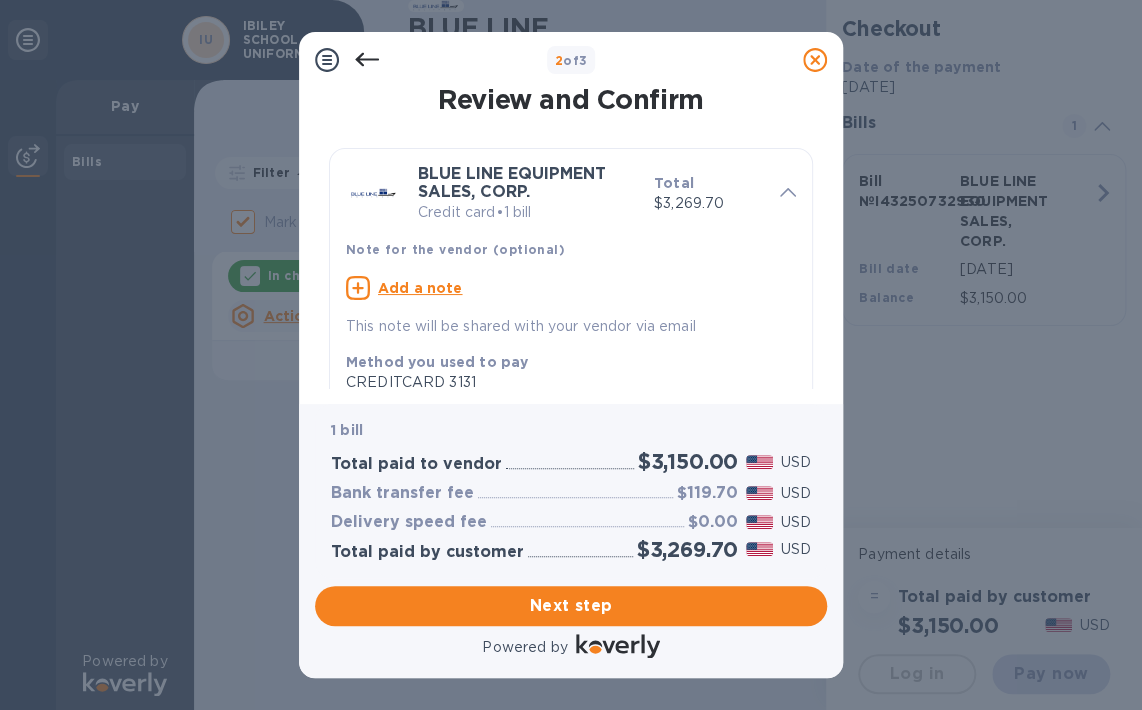 click on "Note for the vendor (optional)" at bounding box center [455, 249] 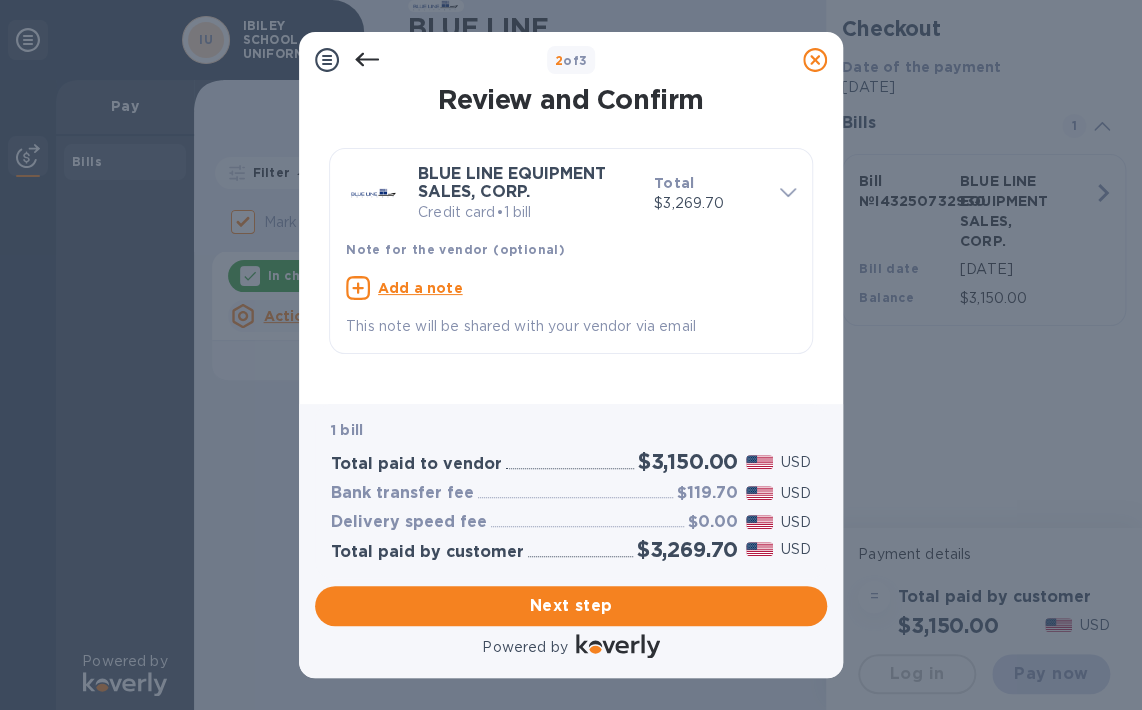 click on "Note for the vendor (optional)" at bounding box center (455, 249) 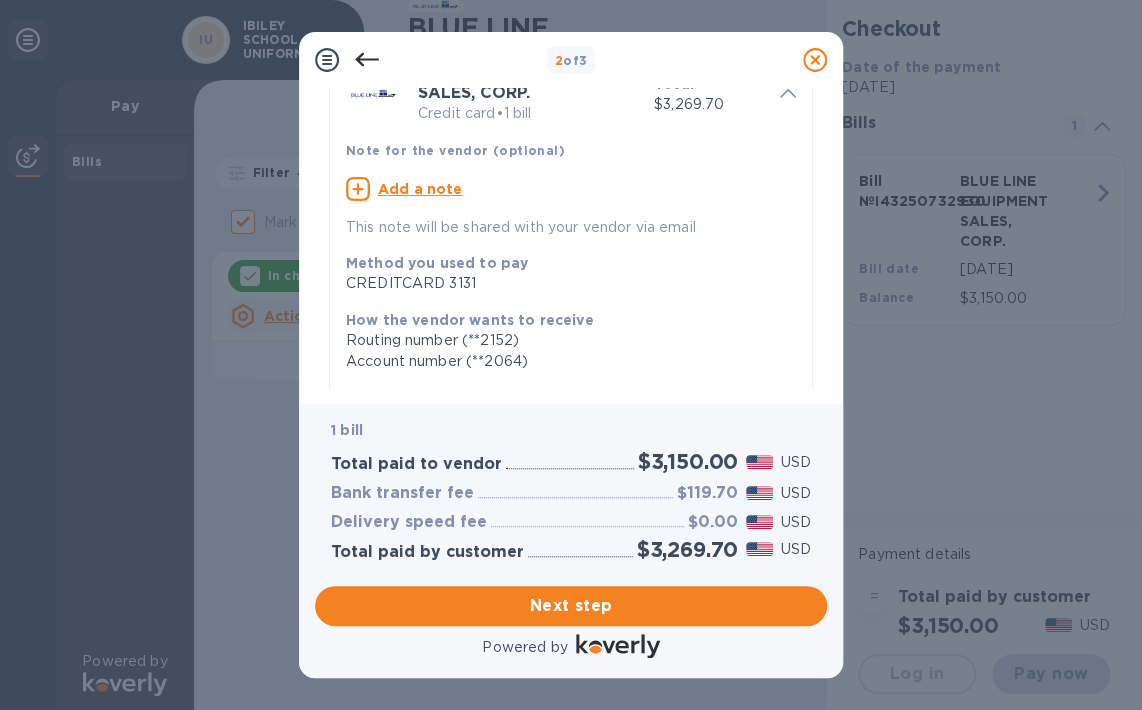 scroll, scrollTop: 100, scrollLeft: 0, axis: vertical 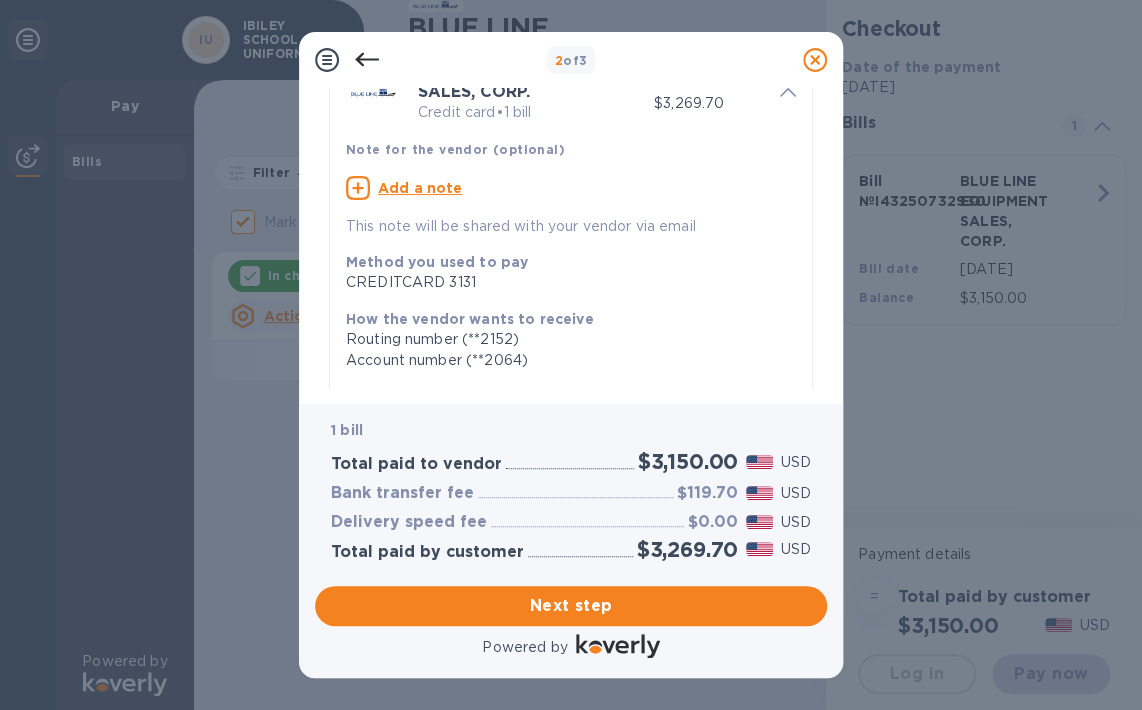 click on "Method you used to pay" at bounding box center (563, 262) 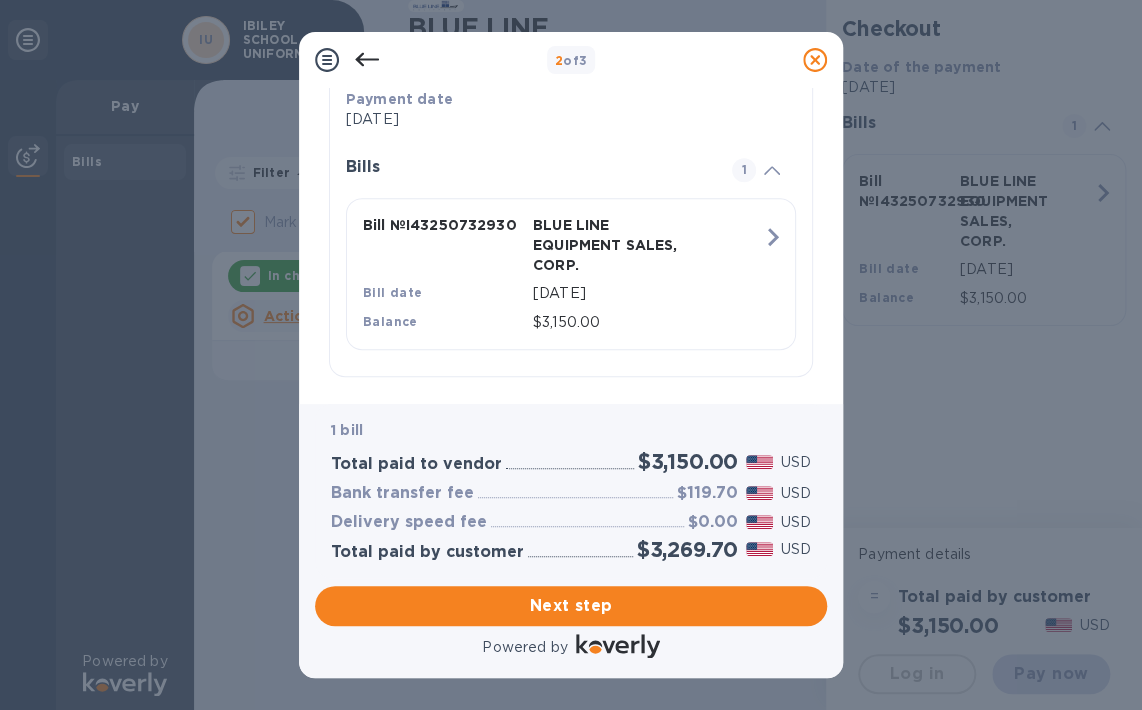 scroll, scrollTop: 409, scrollLeft: 0, axis: vertical 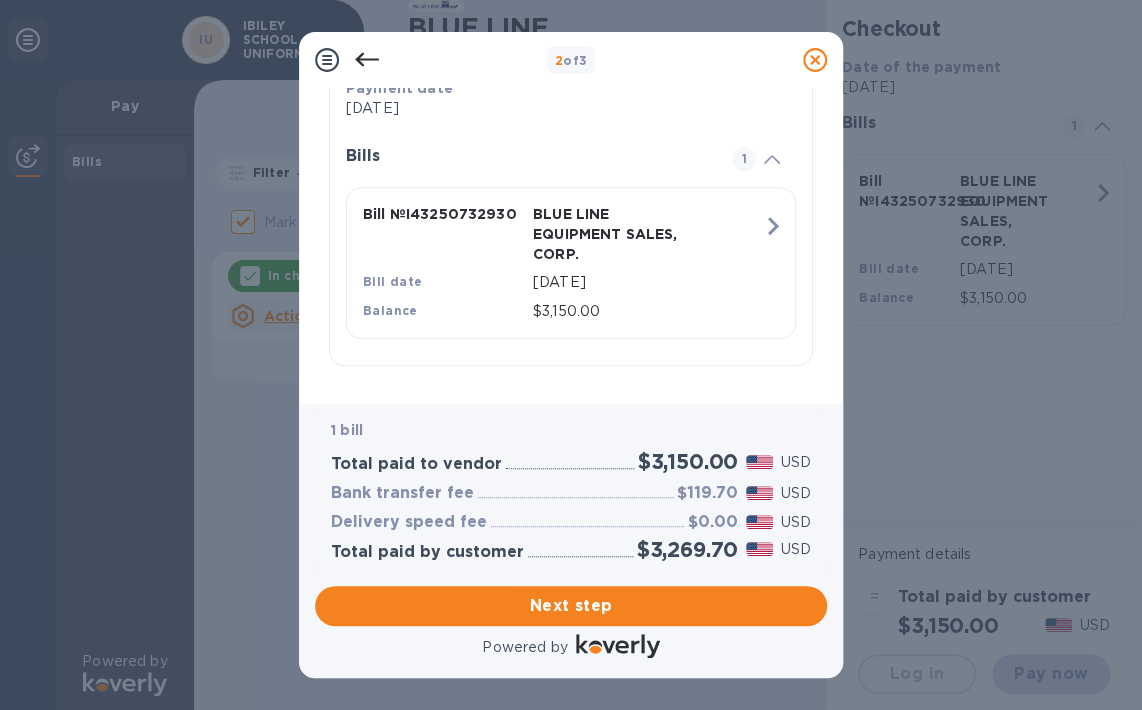 click 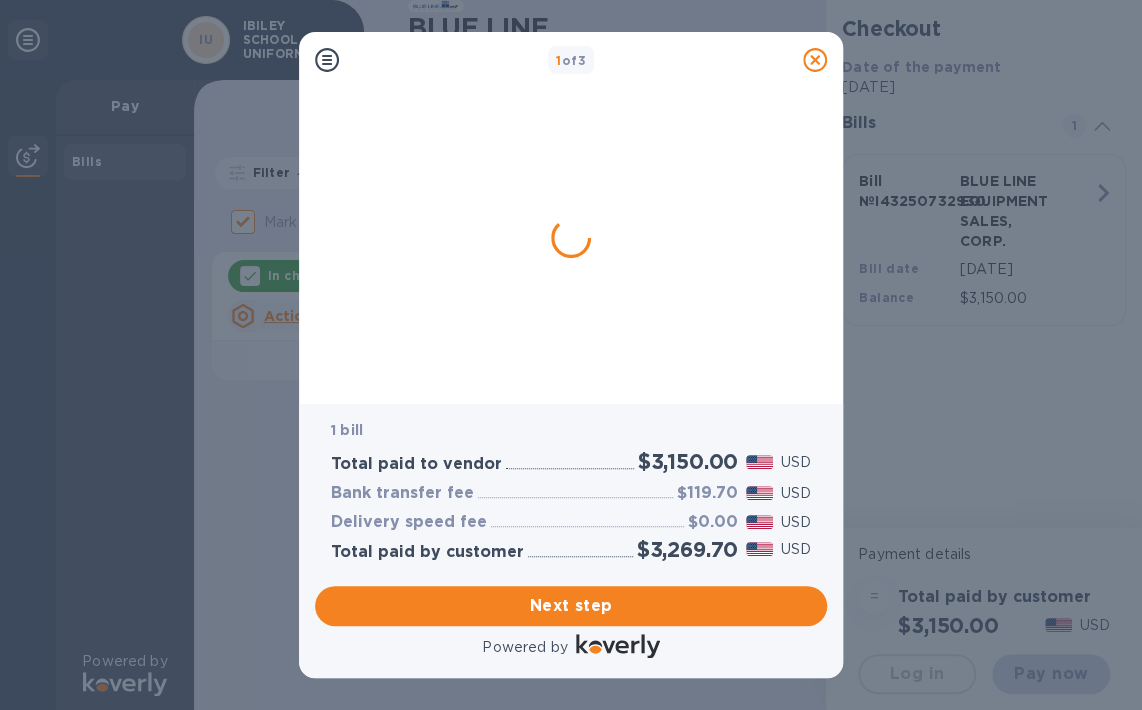 scroll, scrollTop: 0, scrollLeft: 0, axis: both 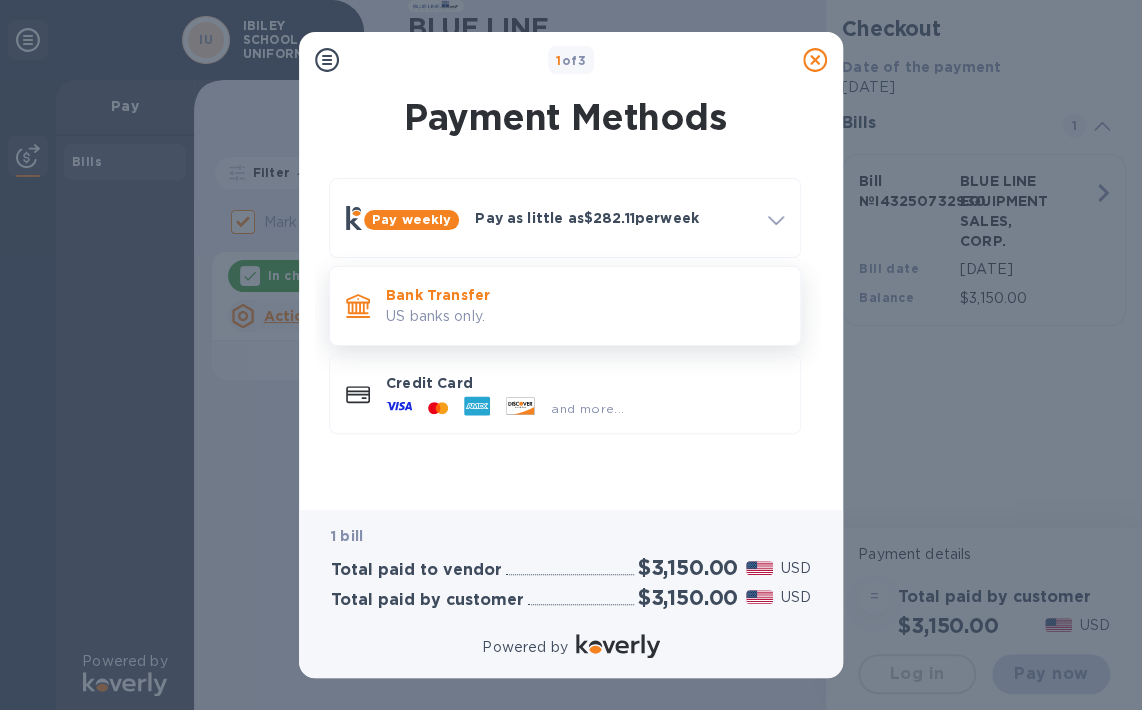 click on "Bank Transfer" at bounding box center (585, 295) 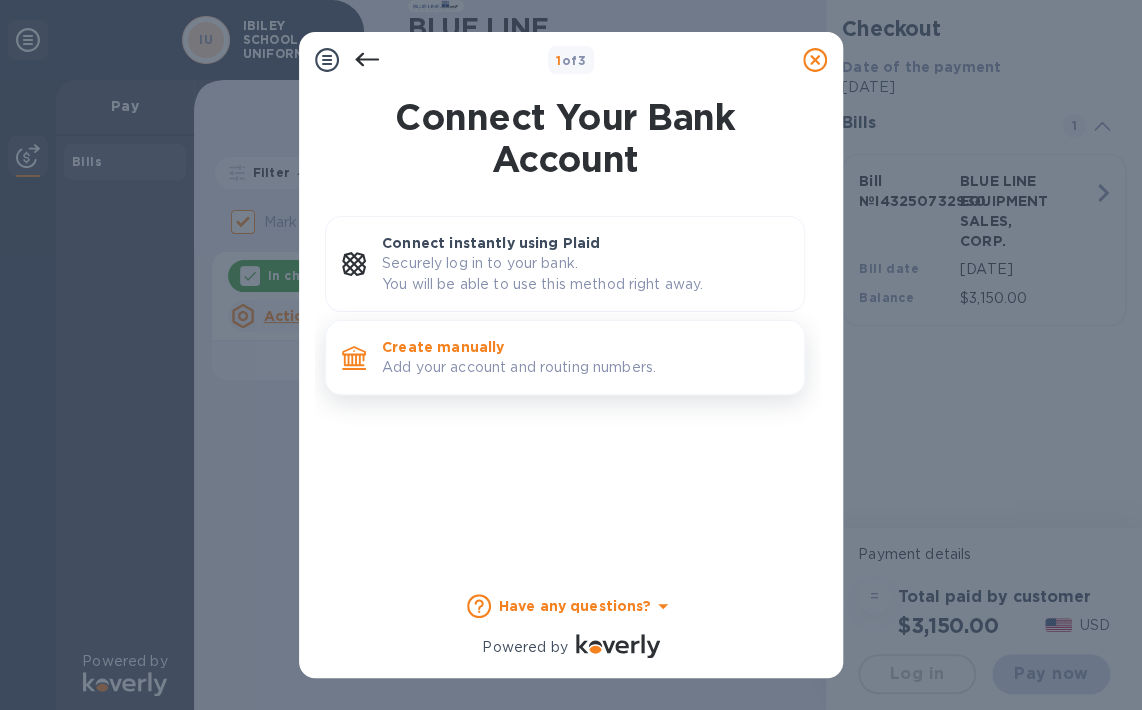 click on "Create manually" at bounding box center (585, 347) 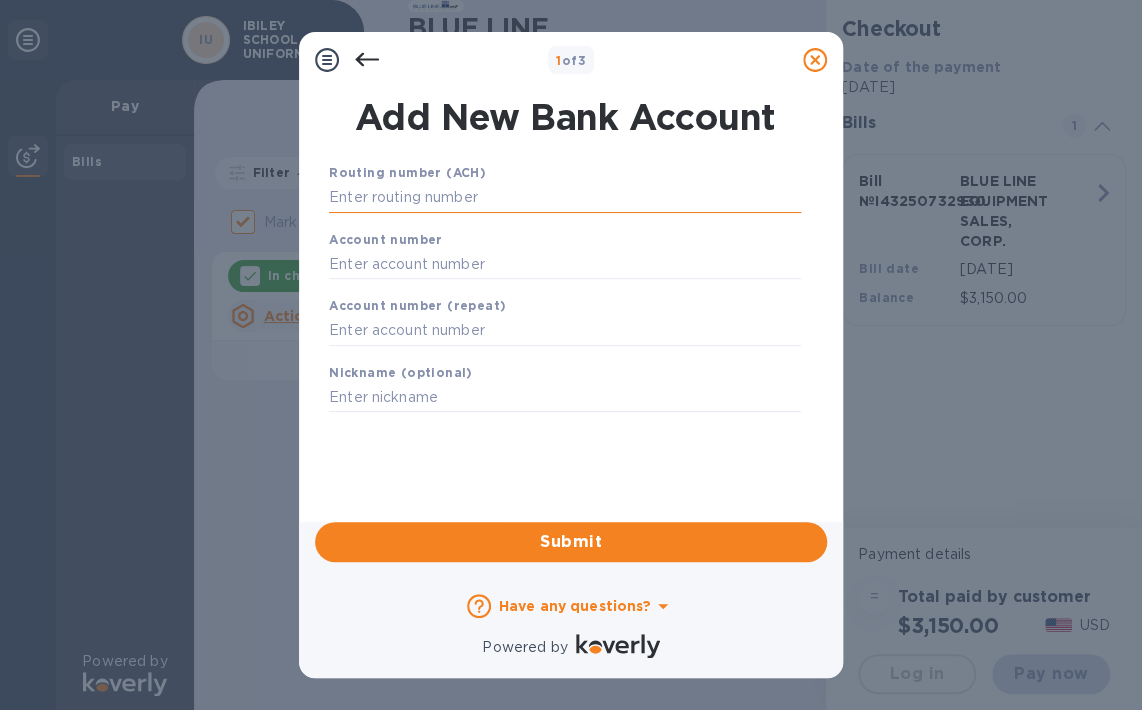 click at bounding box center [565, 198] 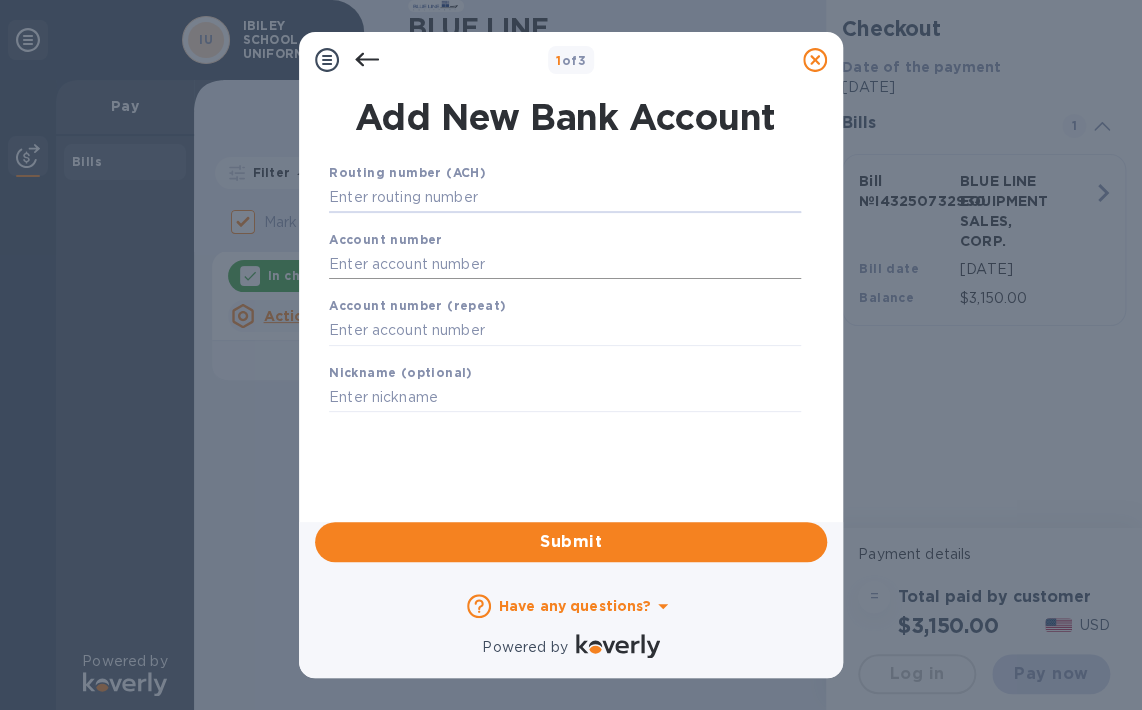 click at bounding box center (565, 264) 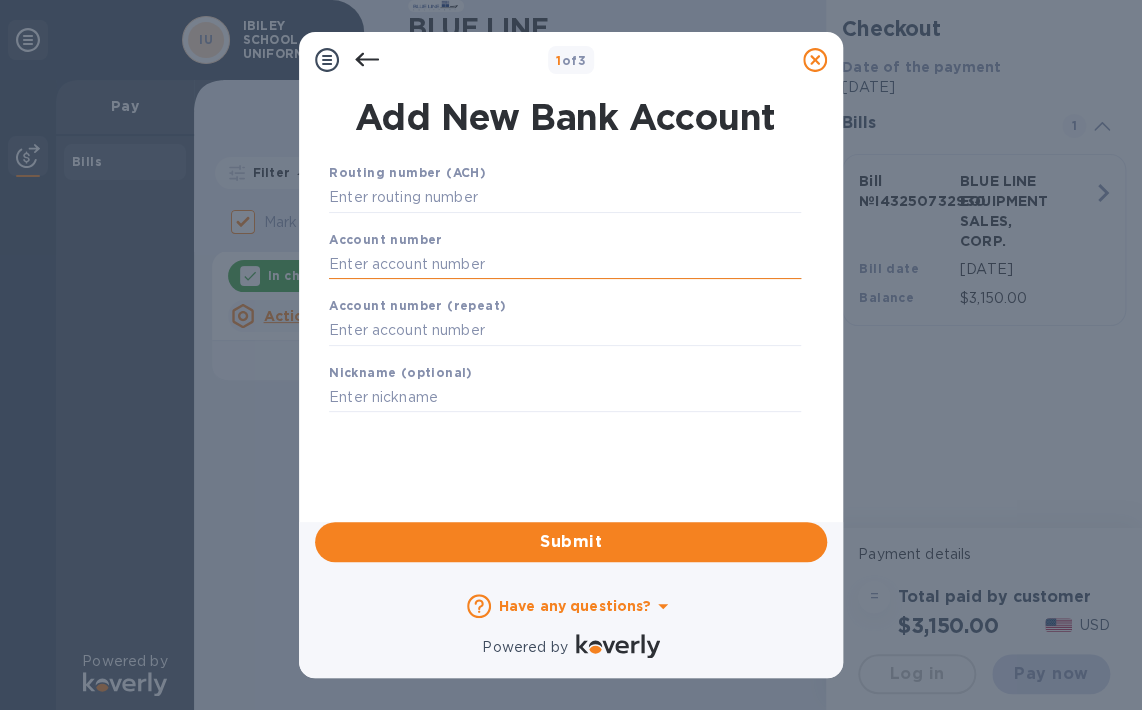paste on "30000538903" 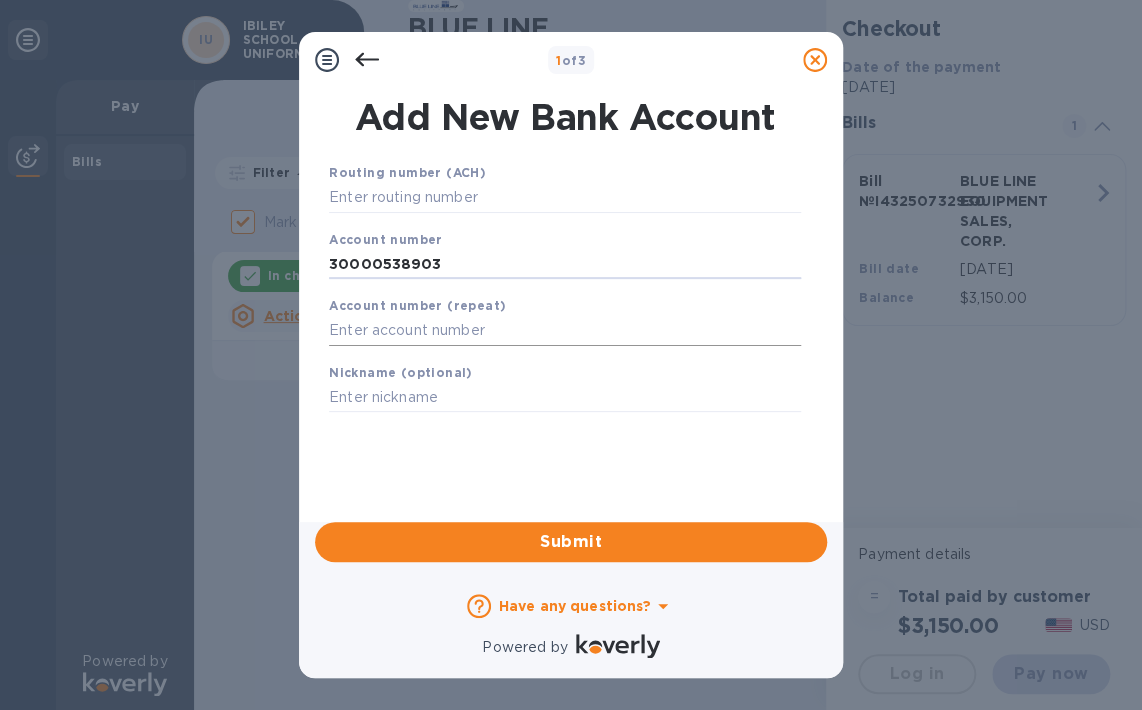 type on "30000538903" 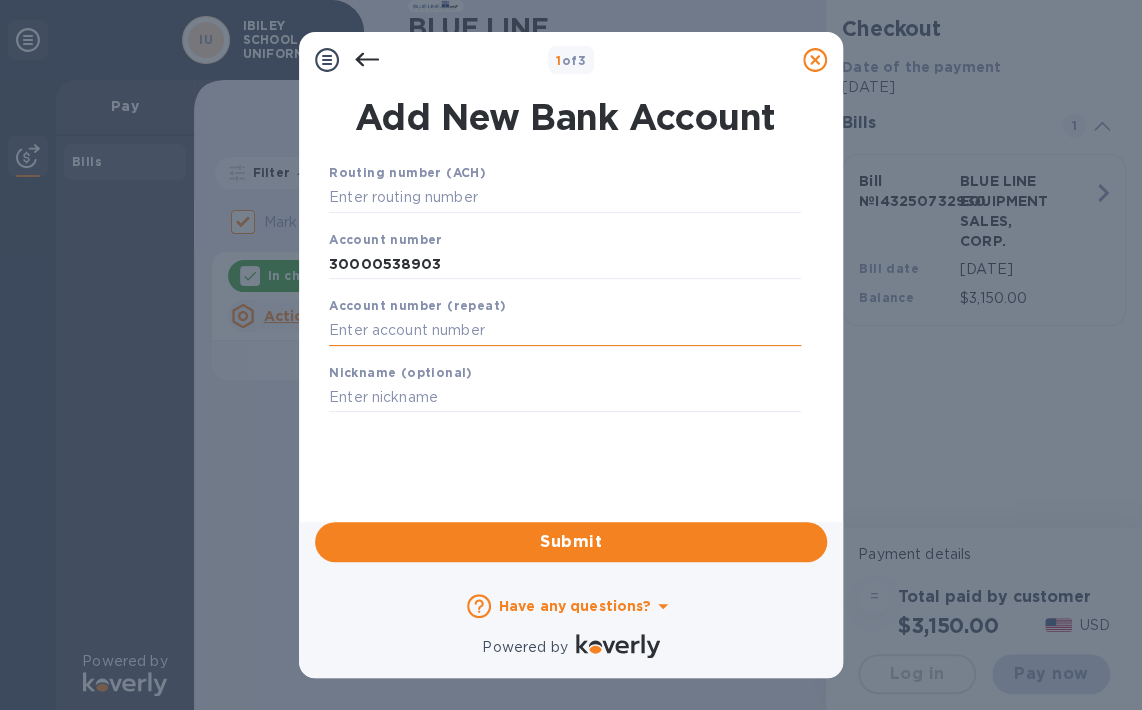click at bounding box center (565, 331) 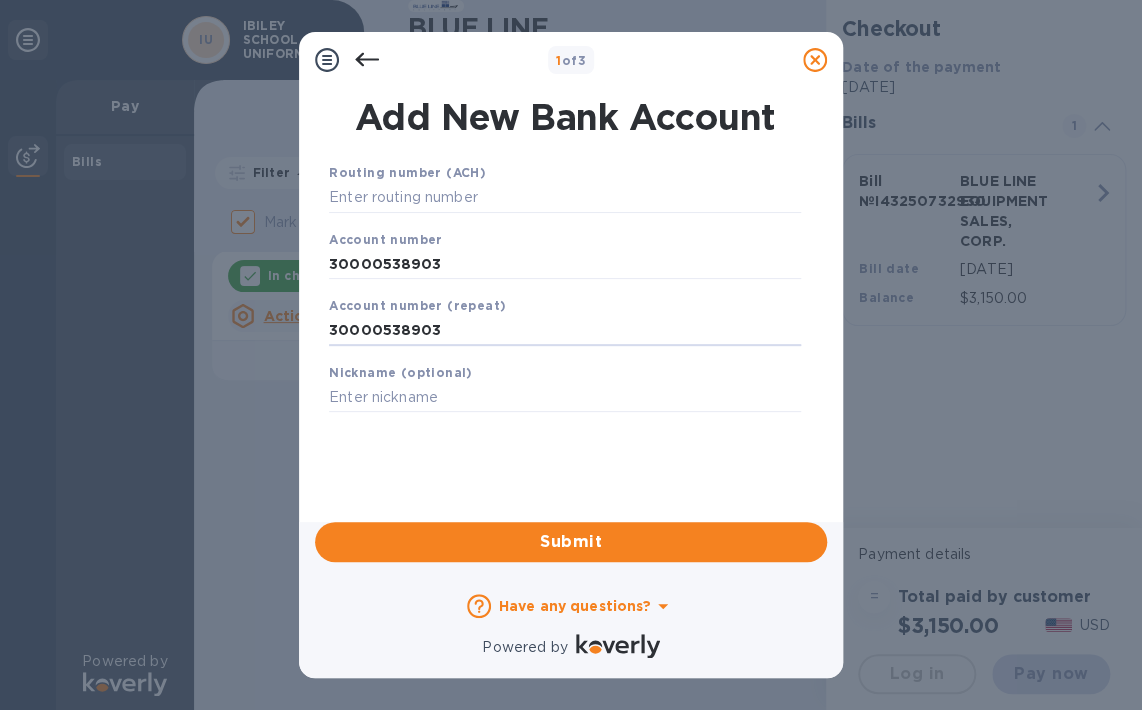 type on "30000538903" 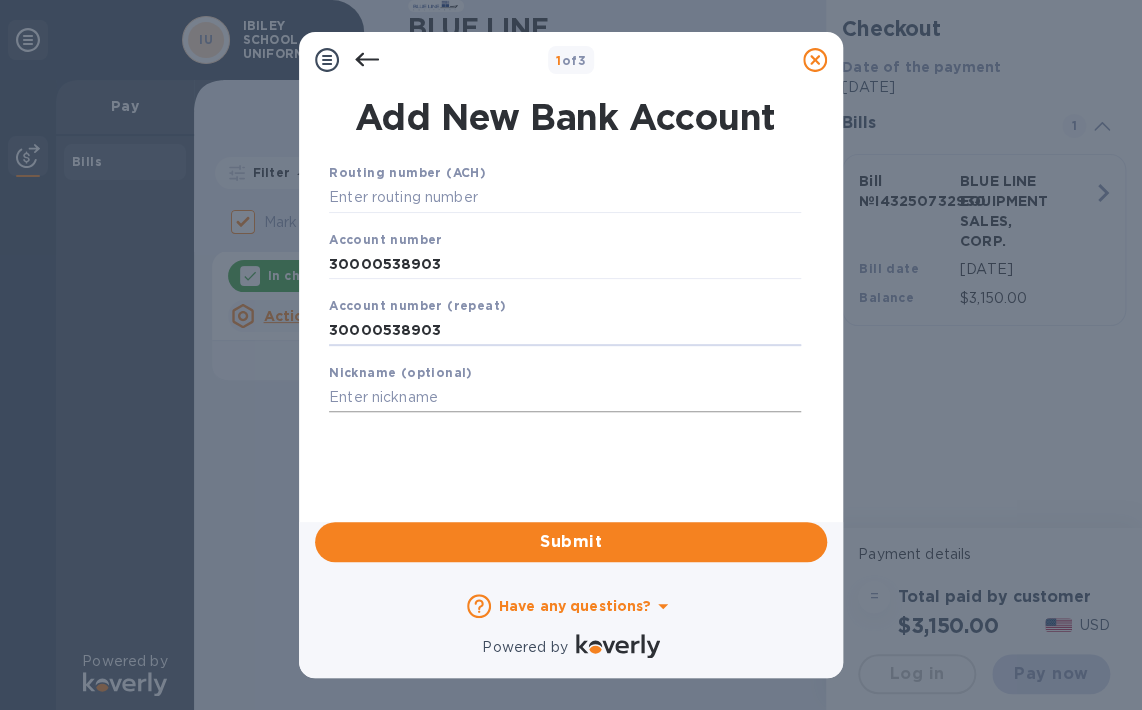 click at bounding box center (565, 398) 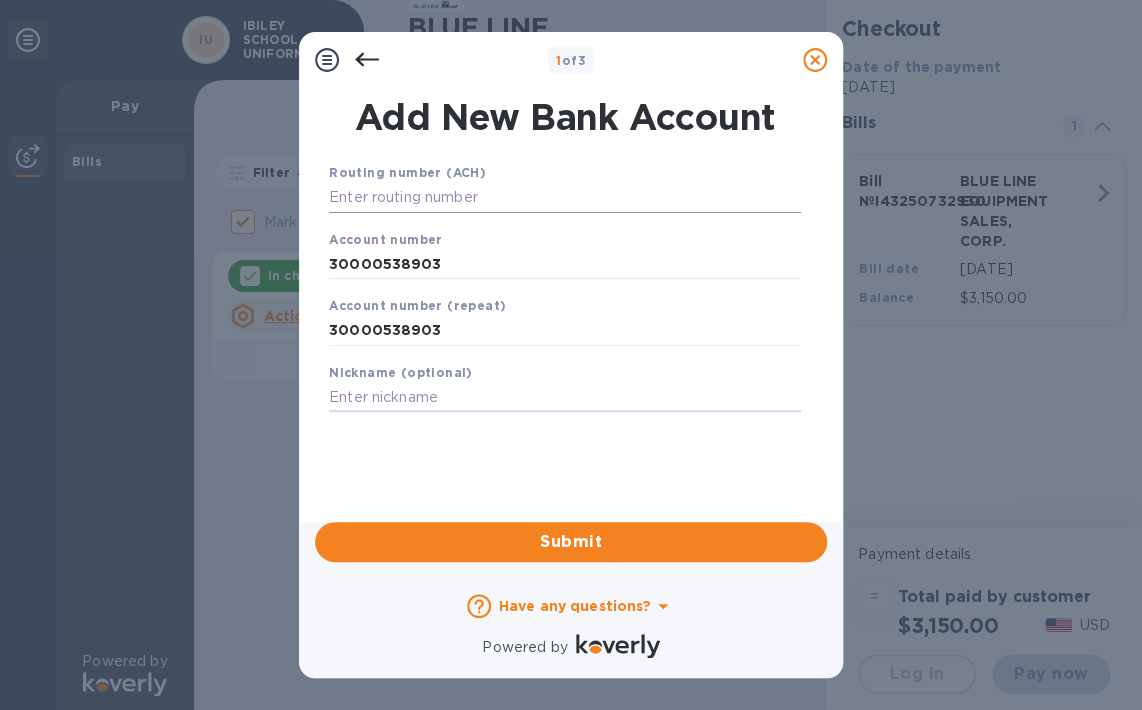 click at bounding box center [565, 198] 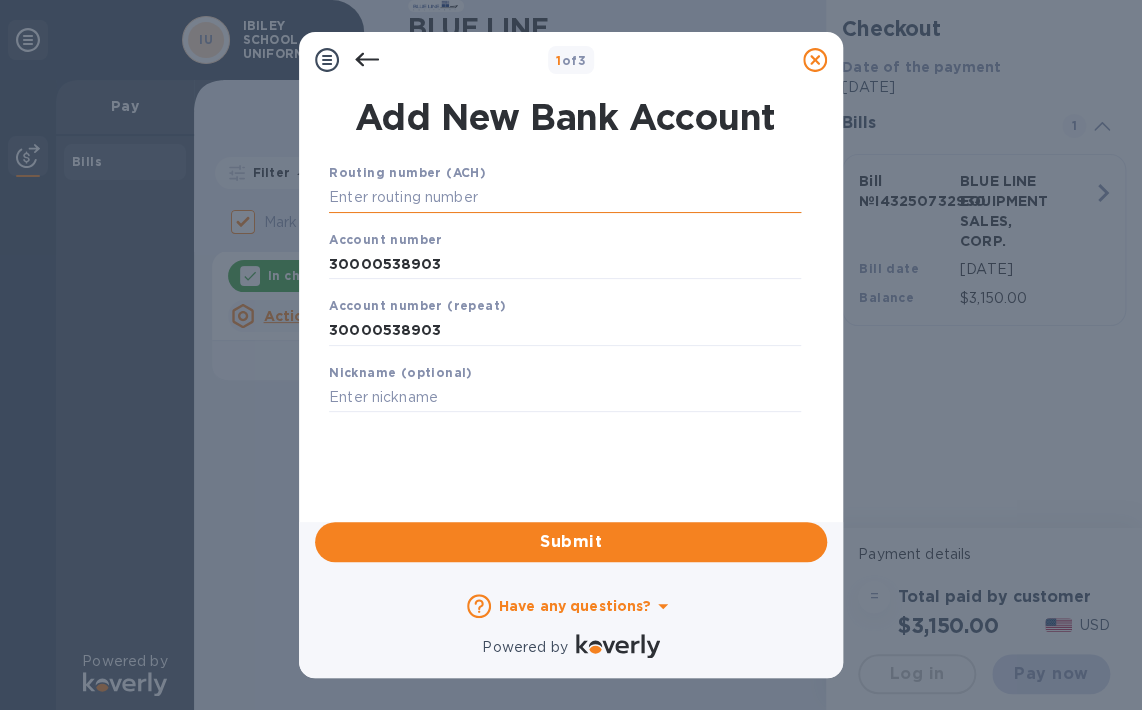 paste on "066004367" 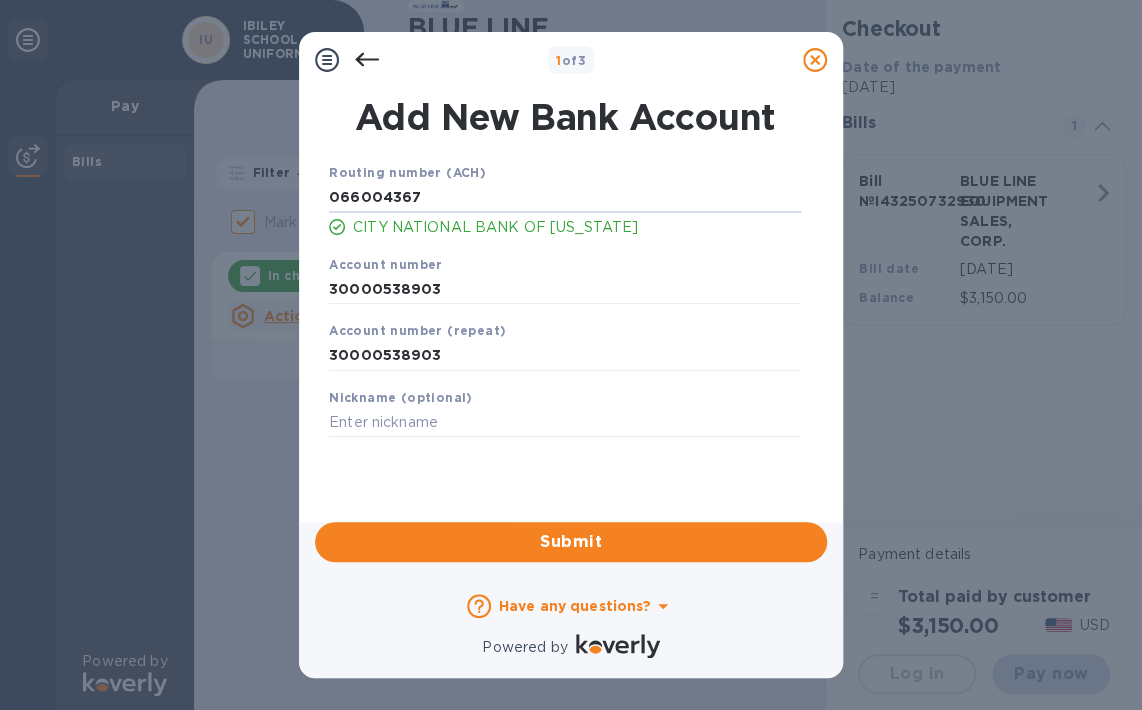 type on "066004367" 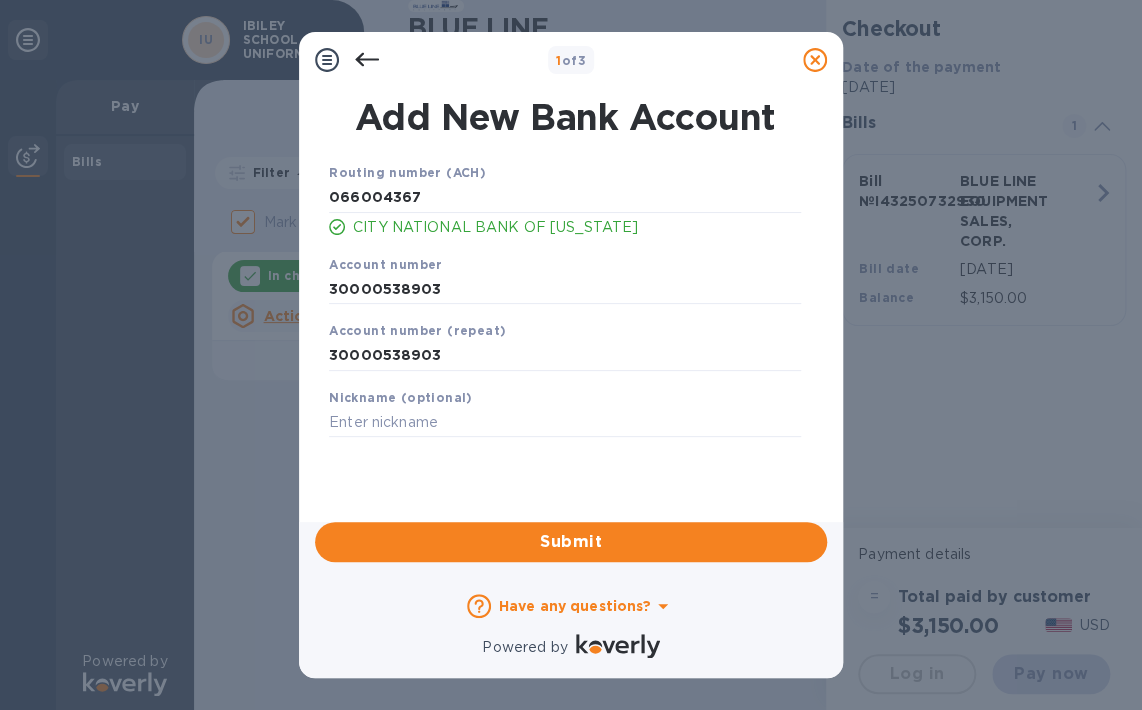 click on "CITY NATIONAL BANK OF FLORIDA" at bounding box center (577, 227) 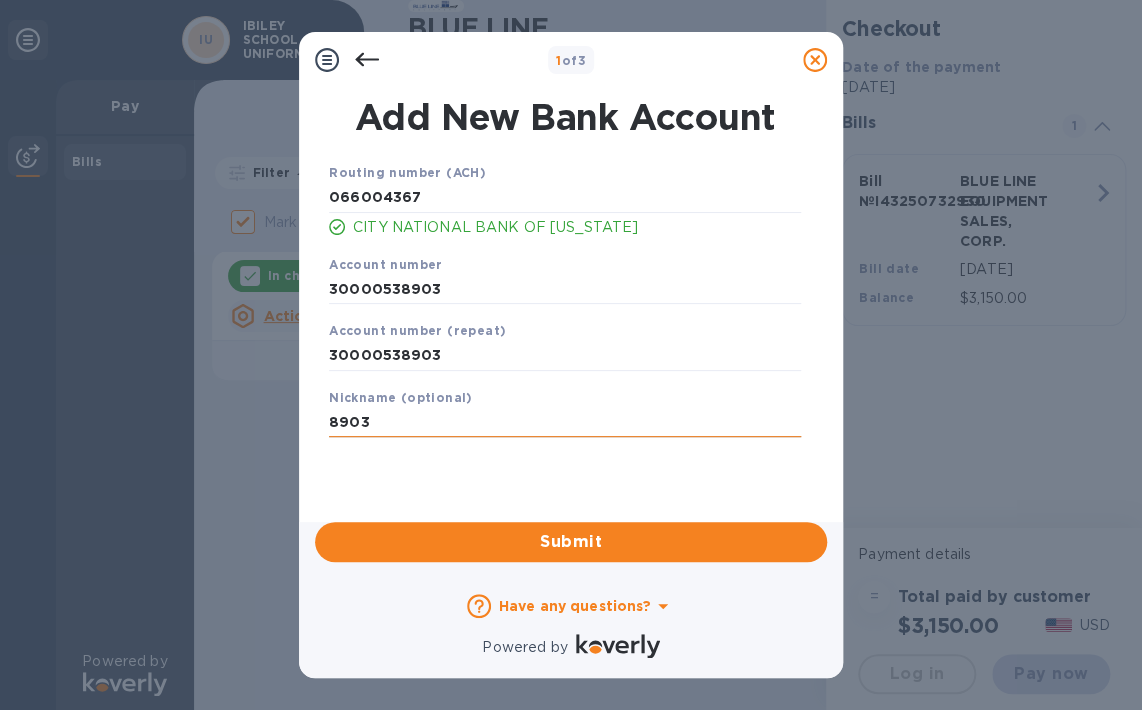 click on "8903" at bounding box center [565, 423] 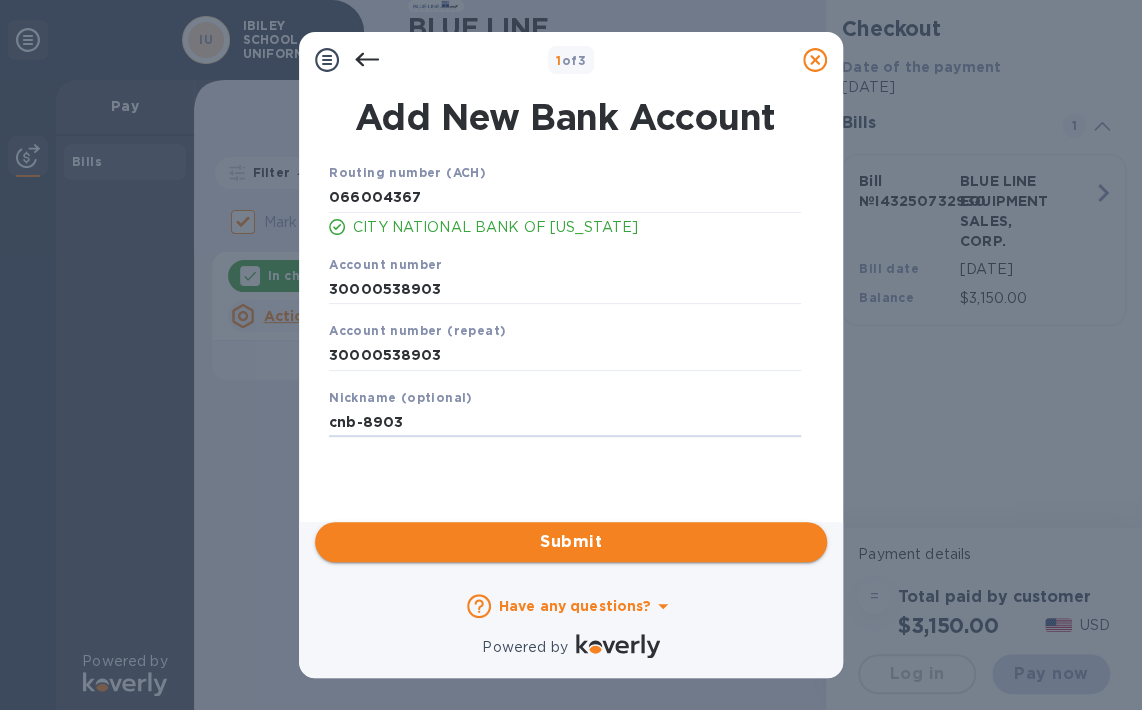 type on "cnb-8903" 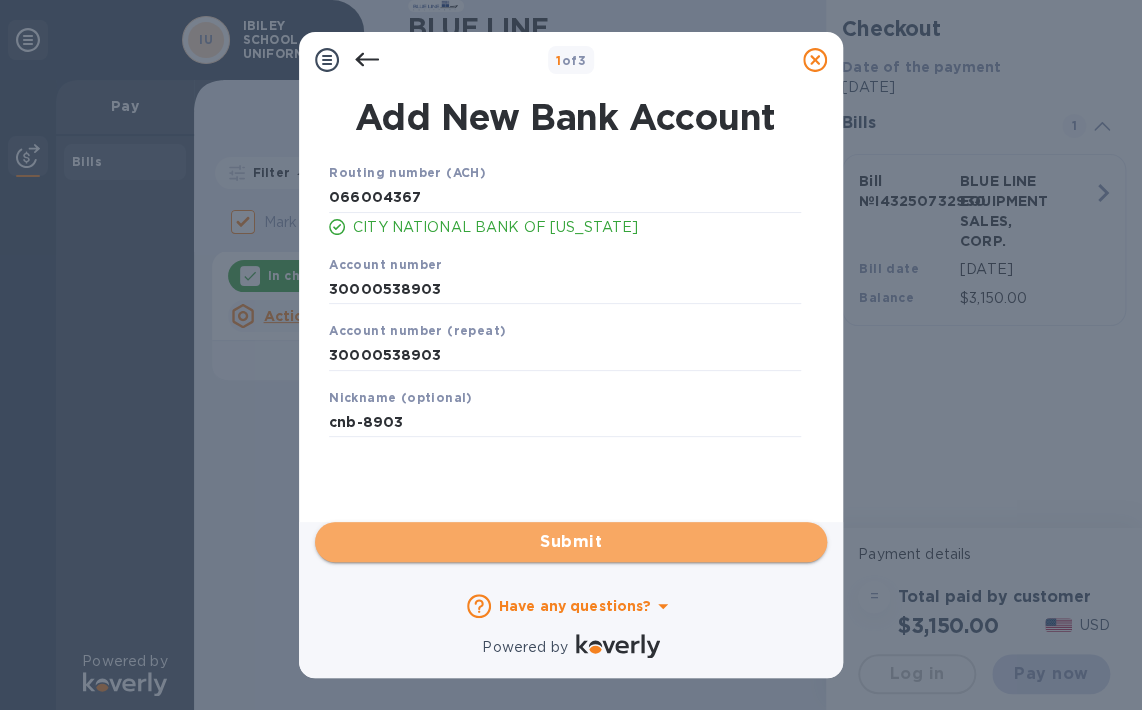 click on "Submit" at bounding box center (571, 542) 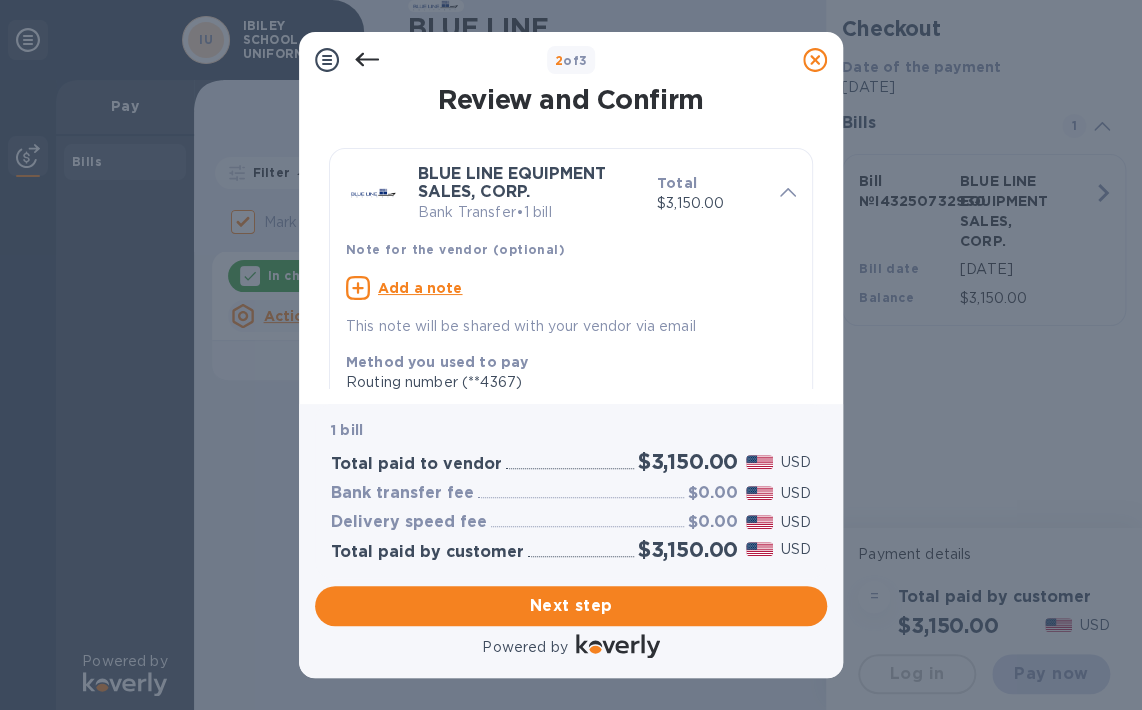 drag, startPoint x: 827, startPoint y: 166, endPoint x: 828, endPoint y: 182, distance: 16.03122 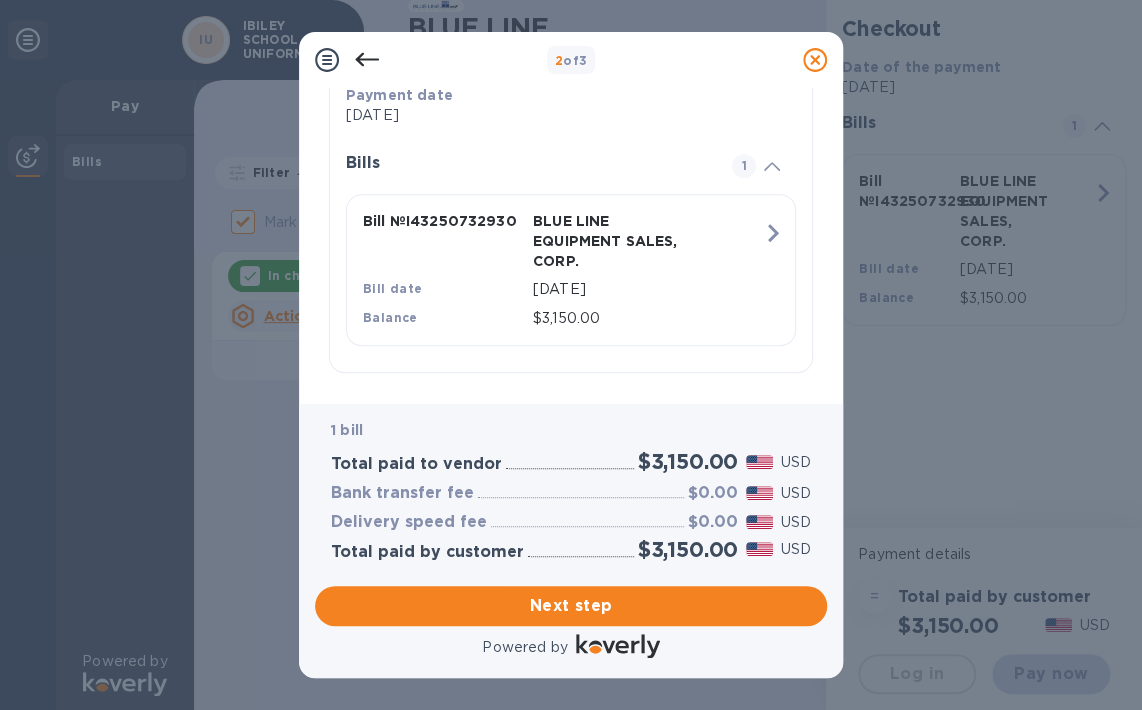 scroll, scrollTop: 431, scrollLeft: 0, axis: vertical 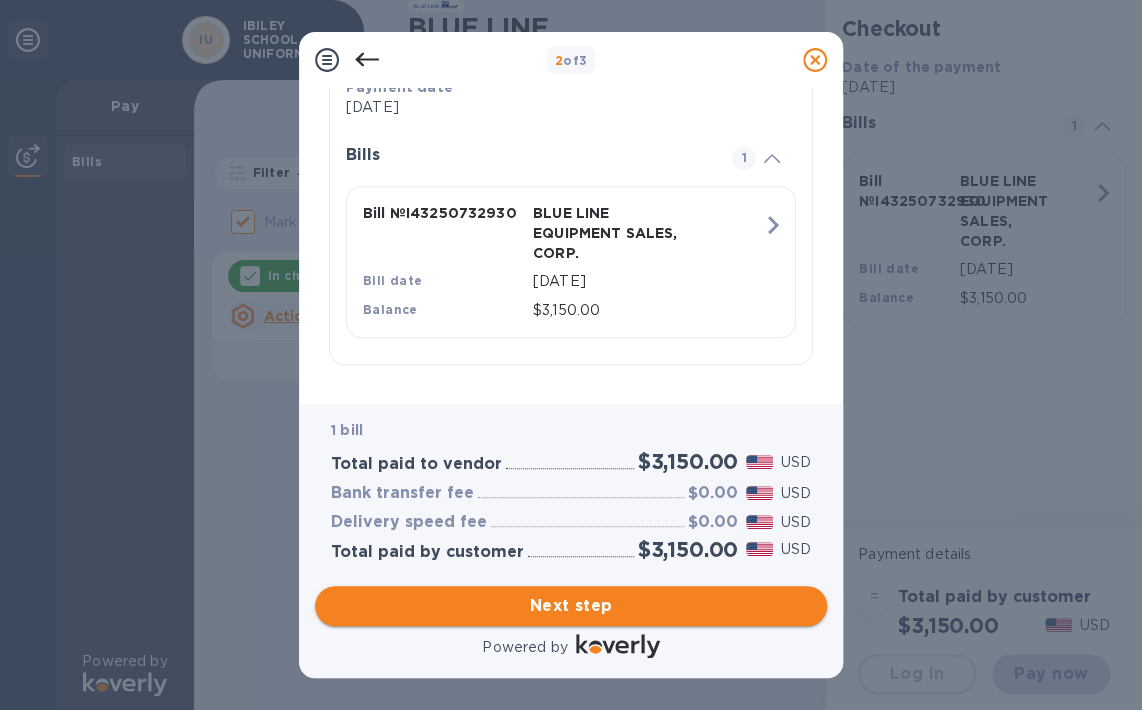 click on "Next step" at bounding box center (571, 606) 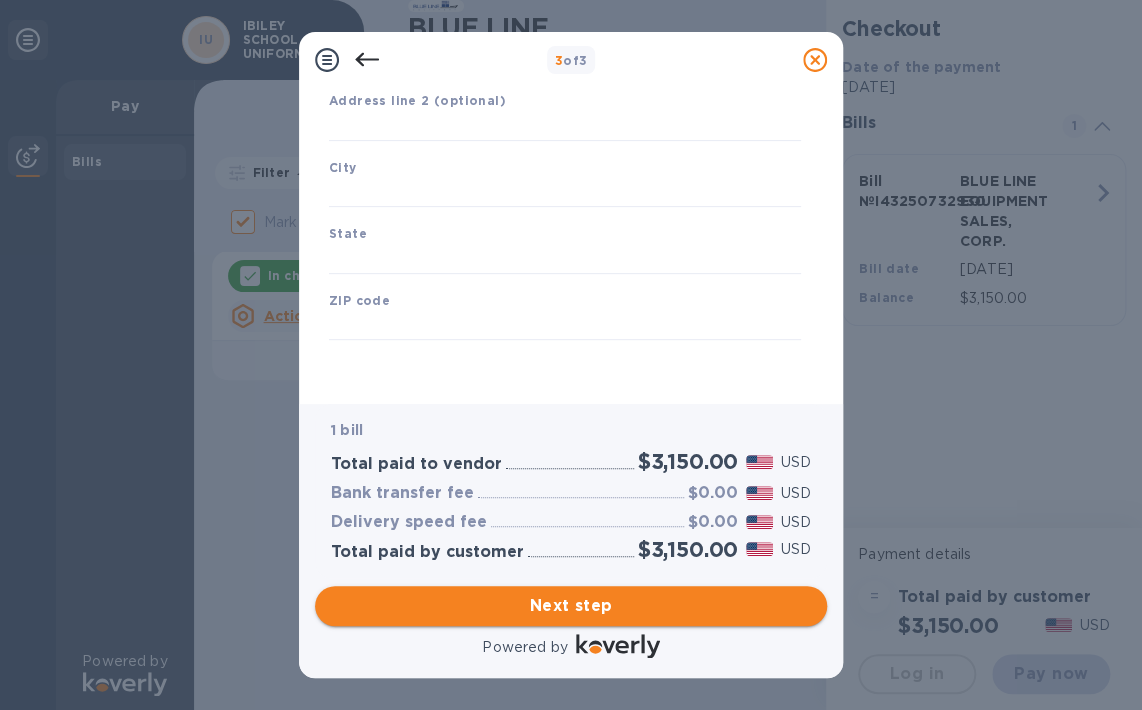 scroll, scrollTop: 260, scrollLeft: 0, axis: vertical 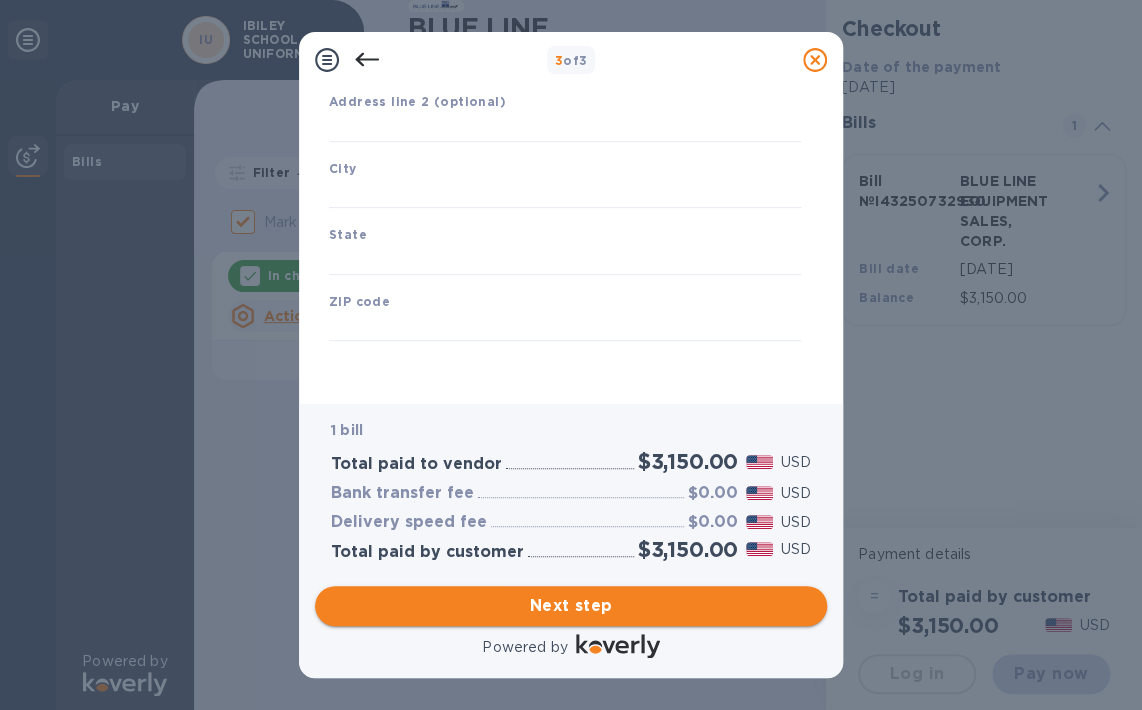 type on "United States" 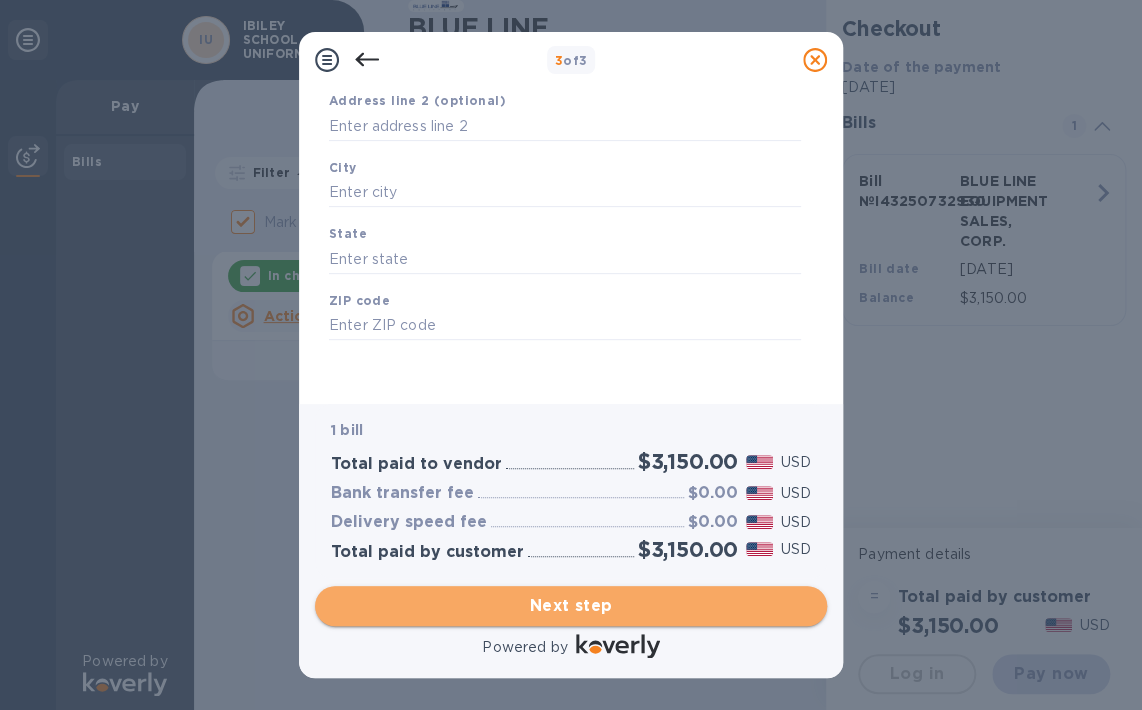 click on "Next step" at bounding box center [571, 606] 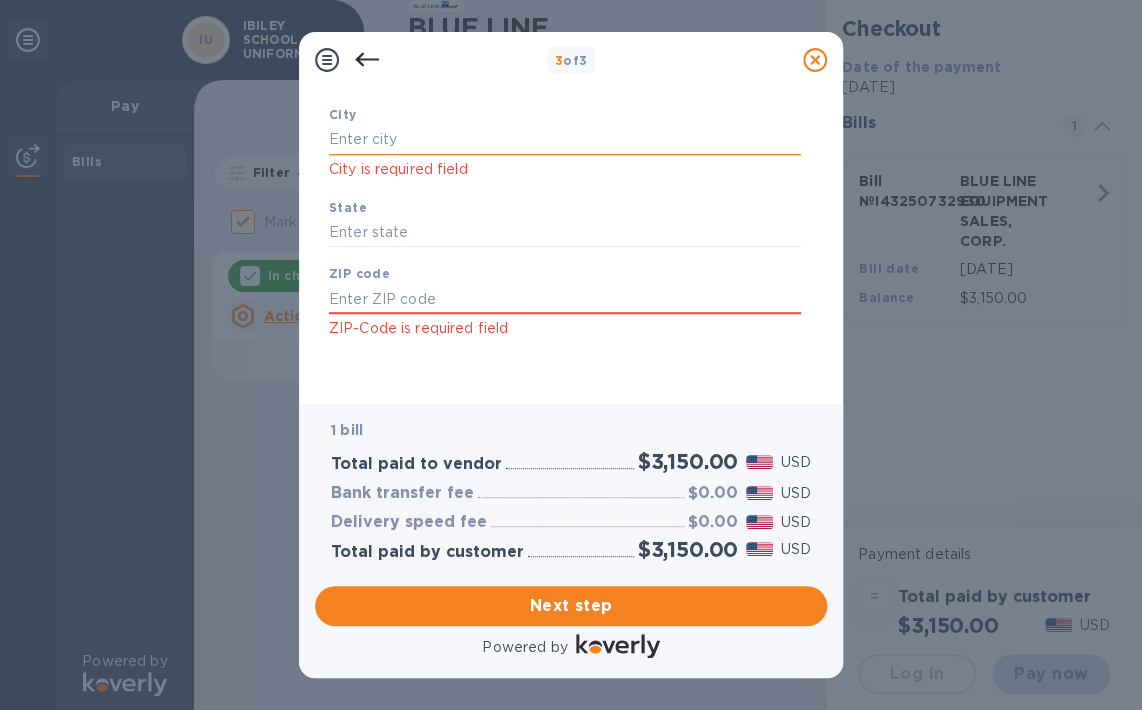 click at bounding box center [565, 140] 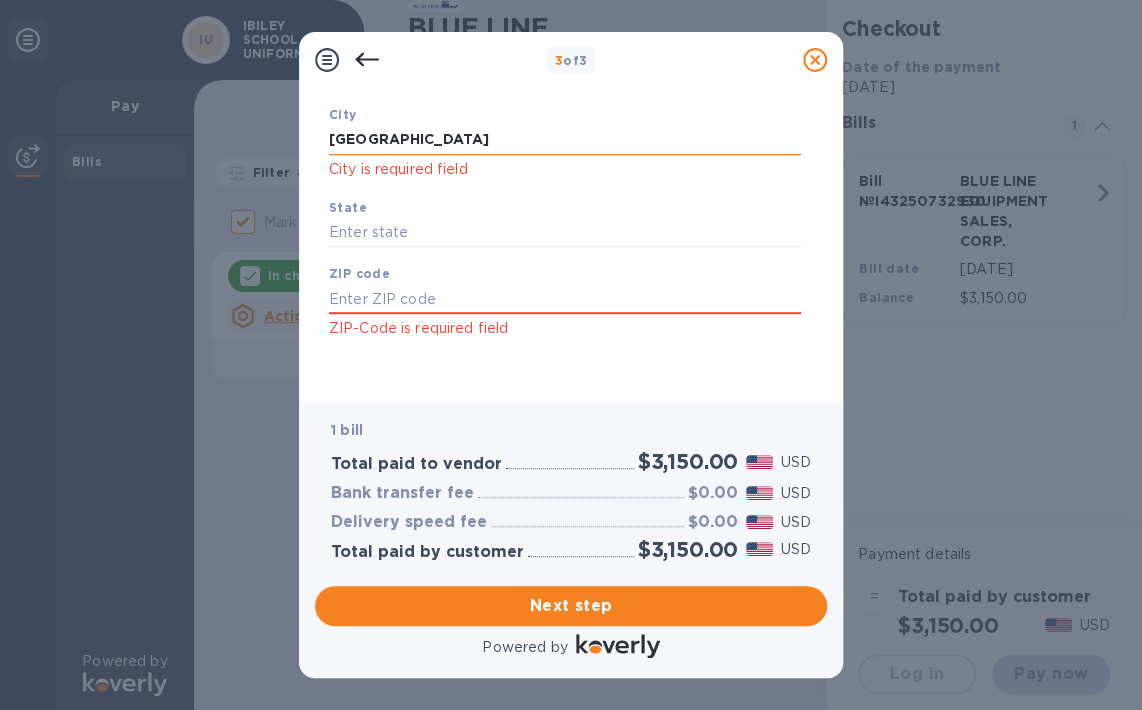 type on "Miami" 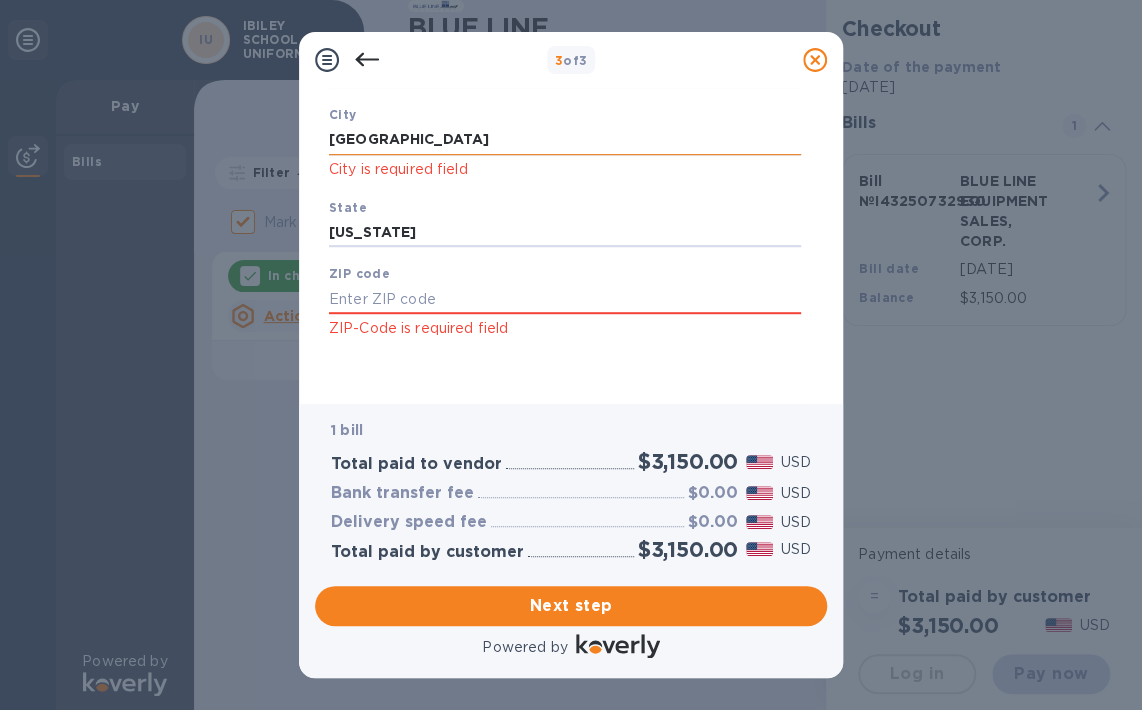 type on "Florida" 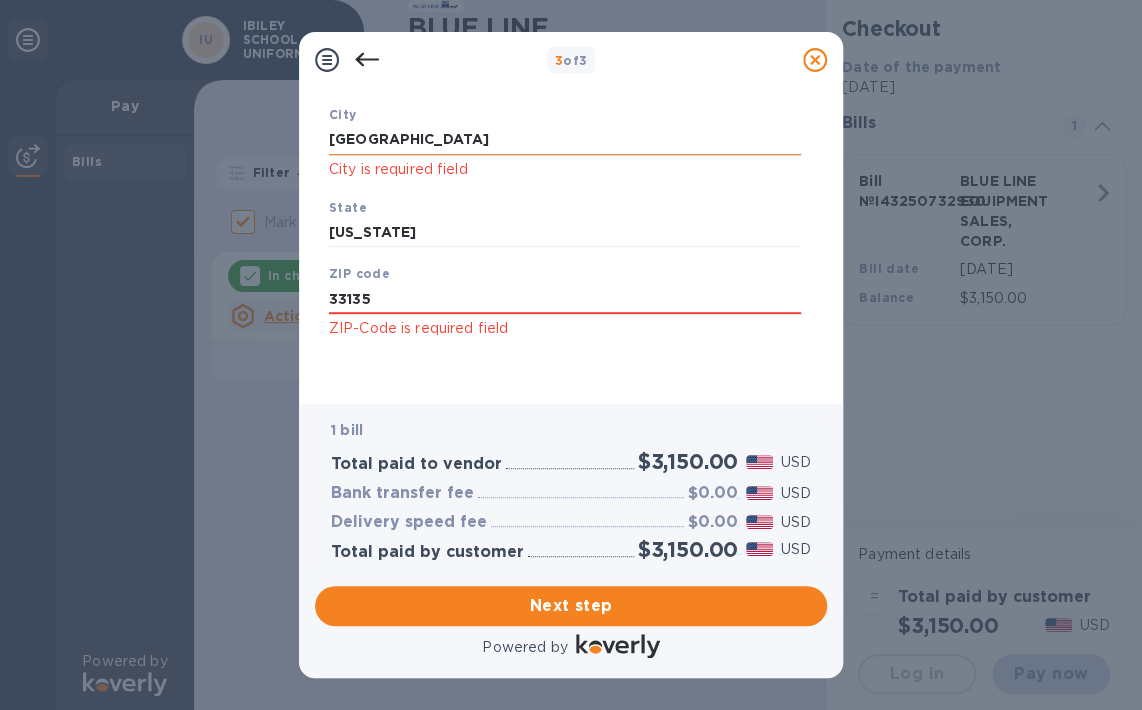 type on "33135" 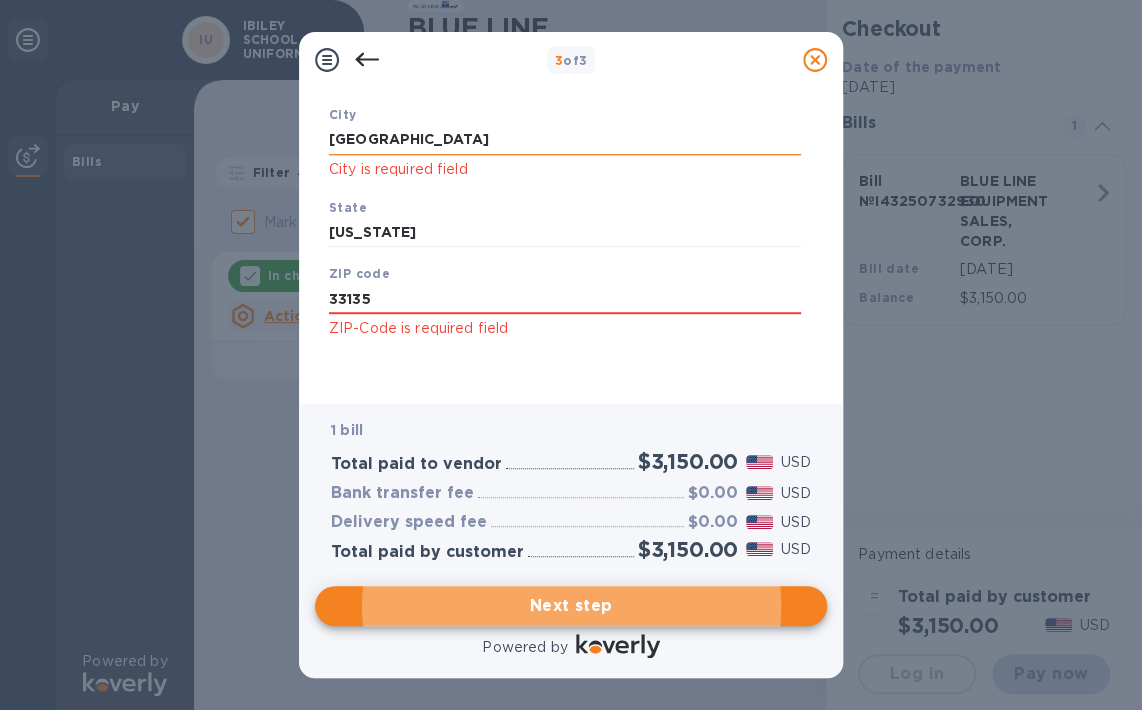 type 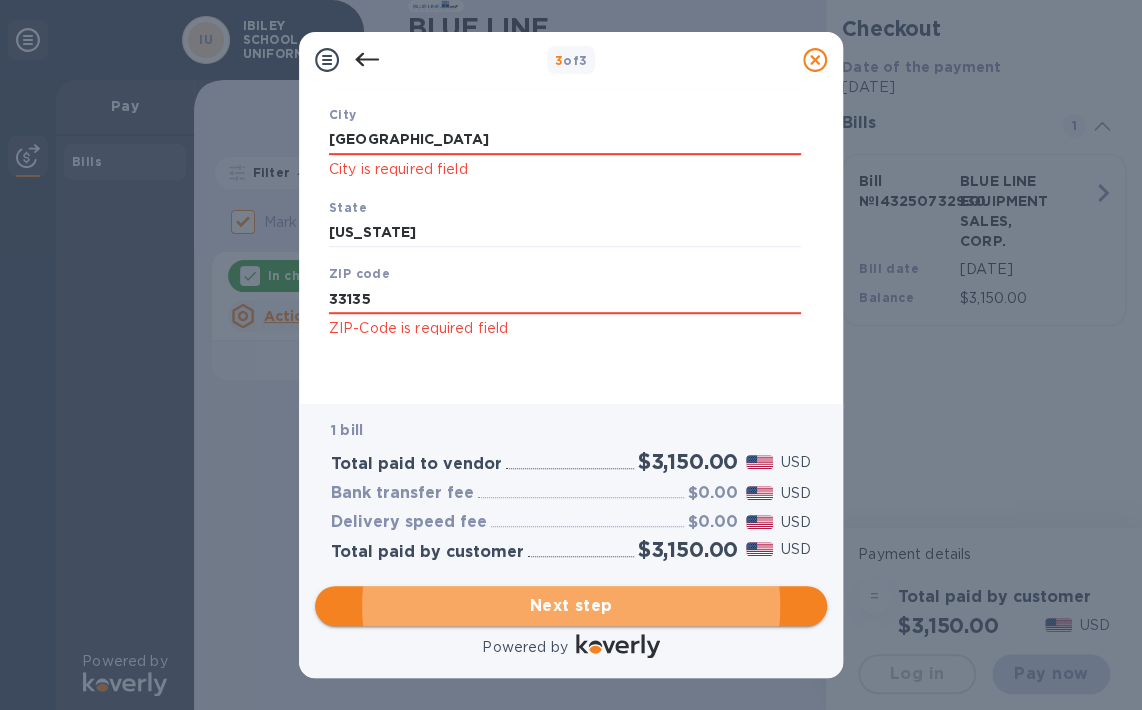 click on "Next step" at bounding box center [571, 606] 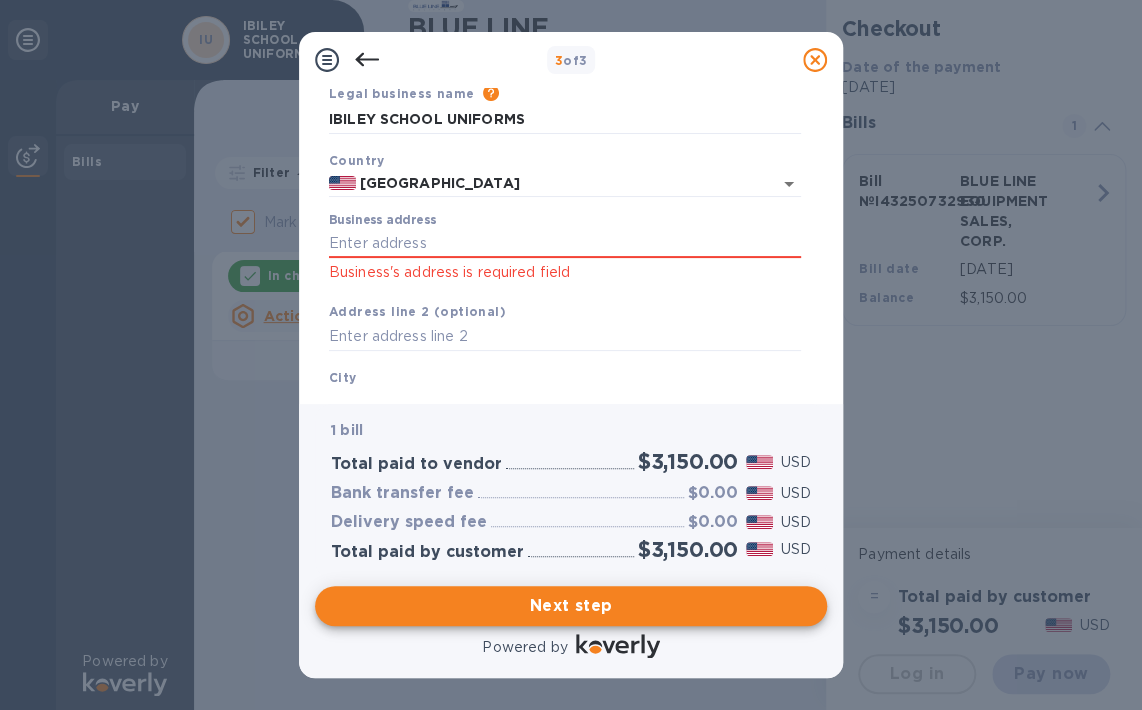 scroll, scrollTop: 0, scrollLeft: 0, axis: both 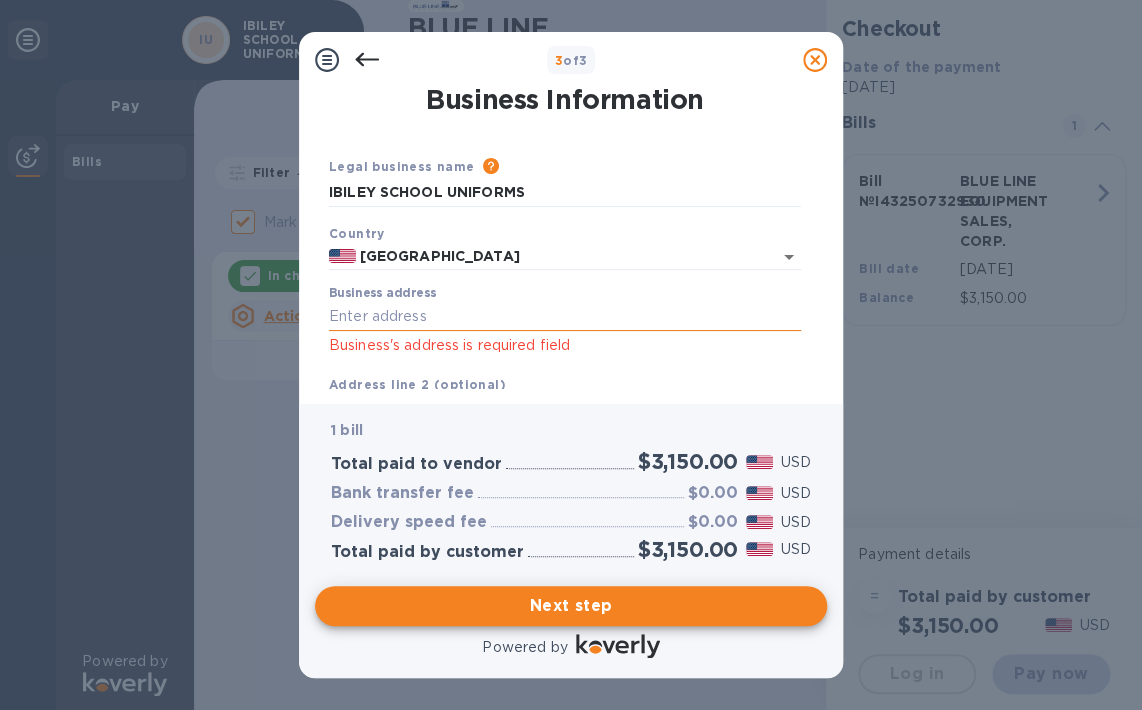 click on "Business address" at bounding box center (565, 317) 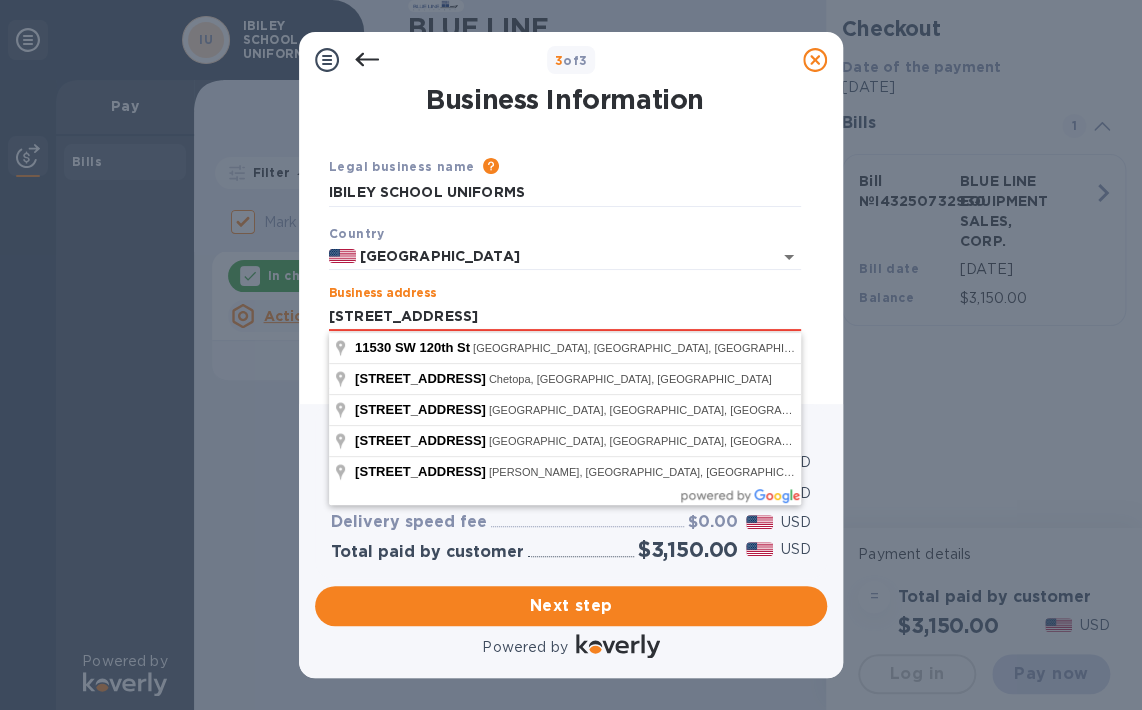 type on "11530 Southwest 120th Street" 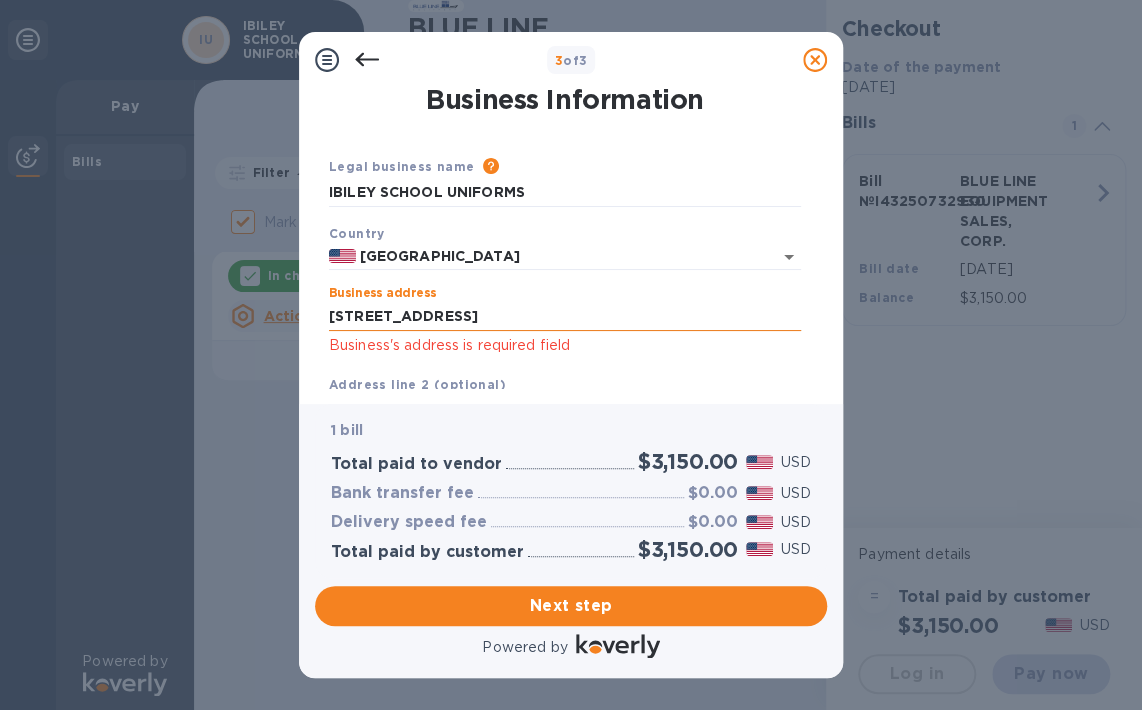 click on "11530 Southwest 120th Street" at bounding box center (565, 317) 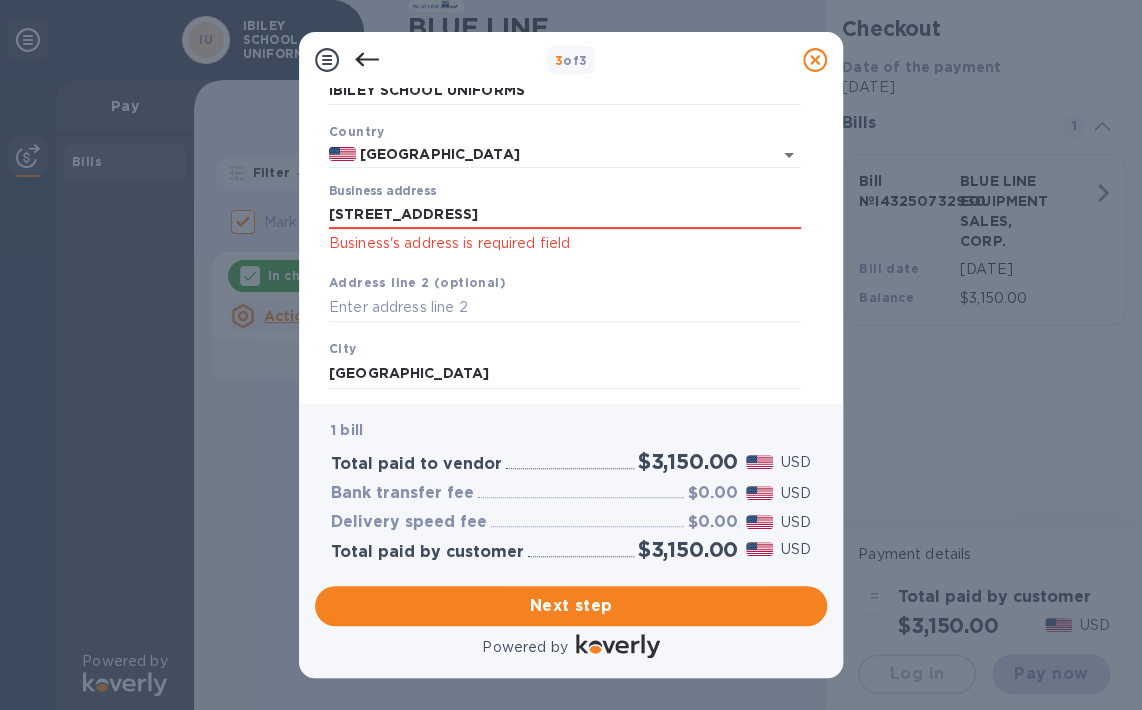scroll, scrollTop: 0, scrollLeft: 0, axis: both 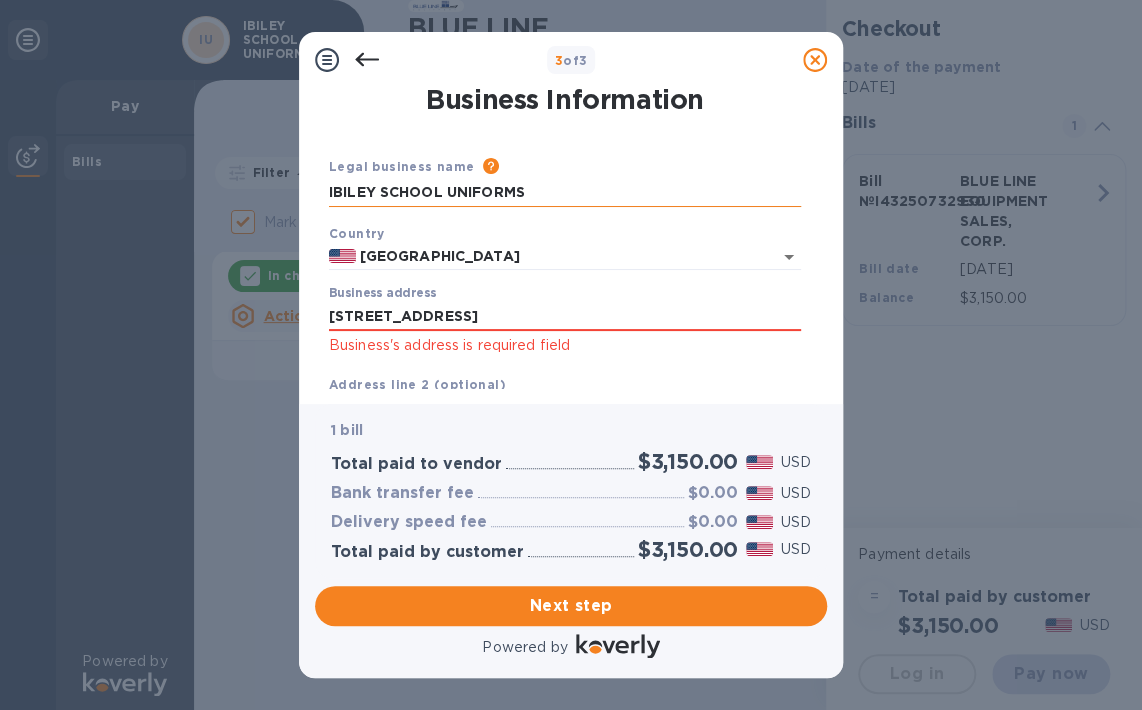 click on "IBILEY SCHOOL UNIFORMS" at bounding box center (565, 193) 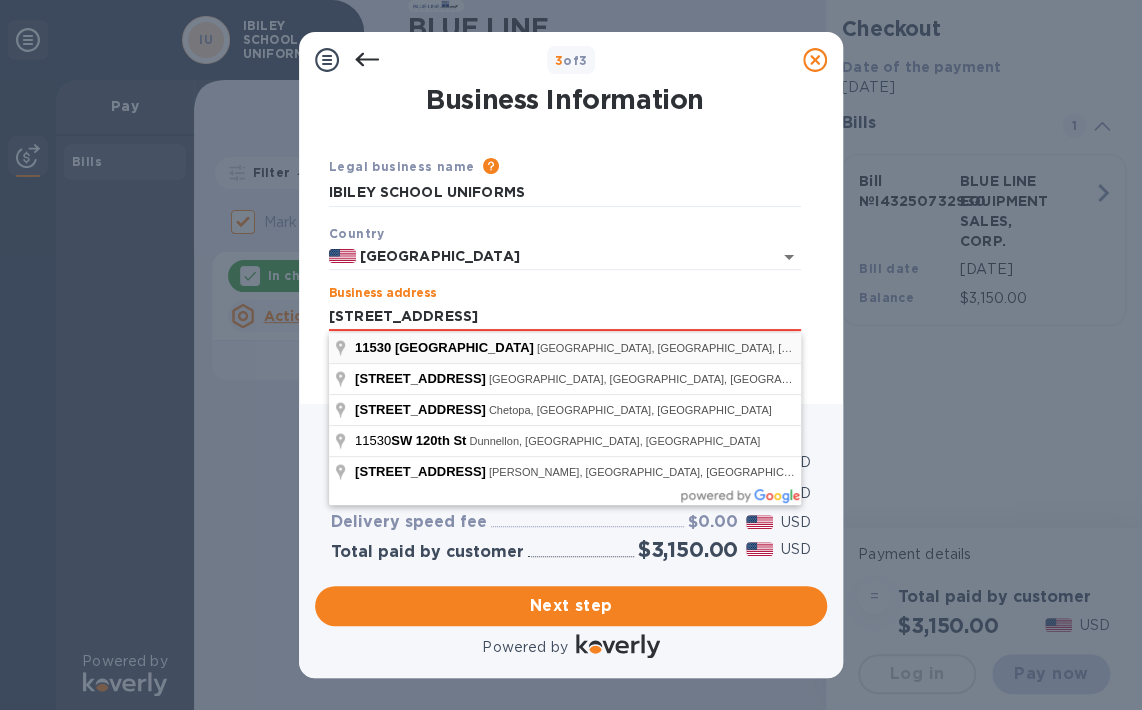 type on "11530 Southwest 120th Street" 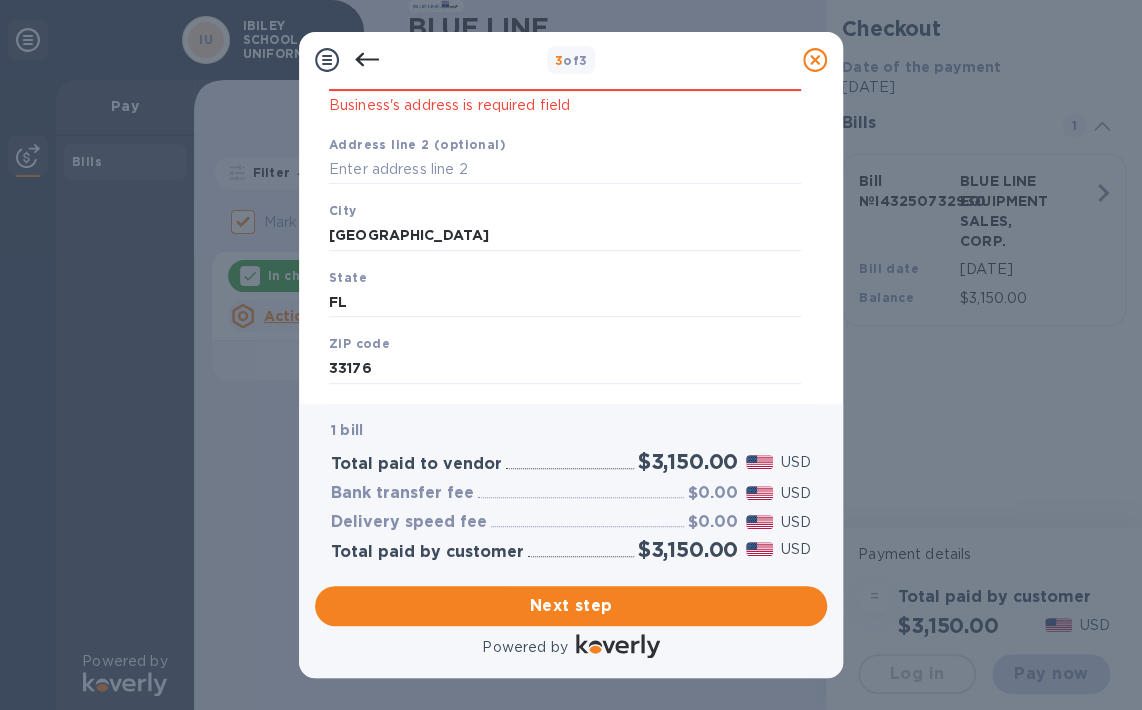 scroll, scrollTop: 285, scrollLeft: 0, axis: vertical 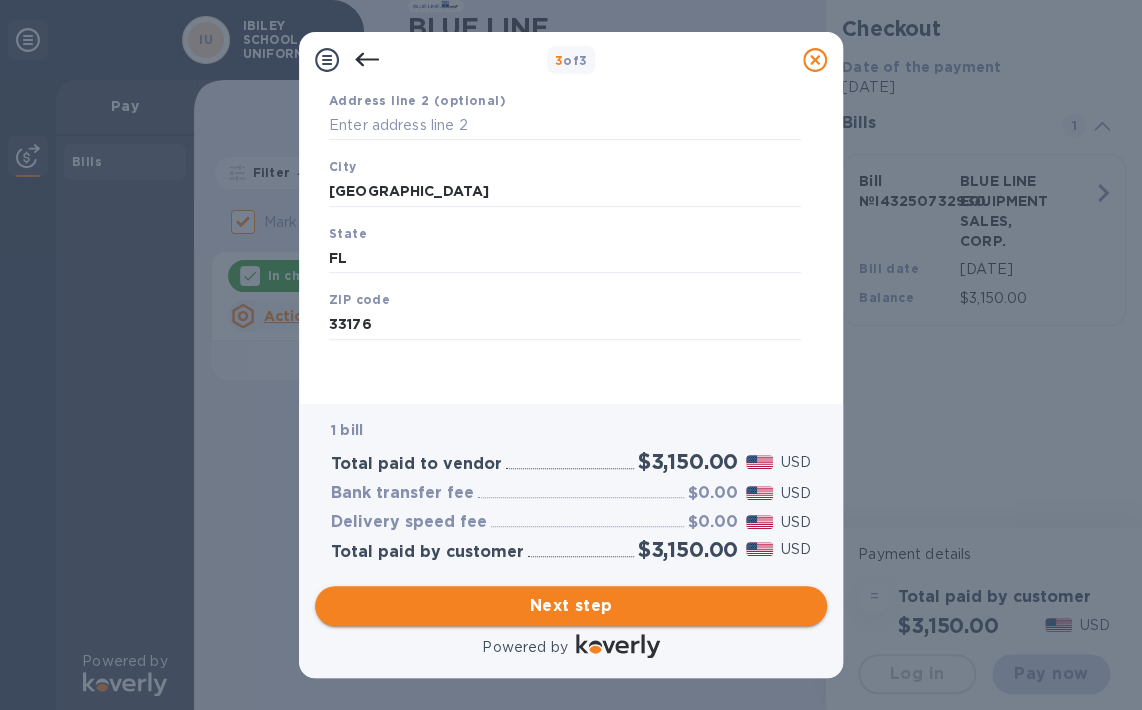 click on "Next step" at bounding box center (571, 606) 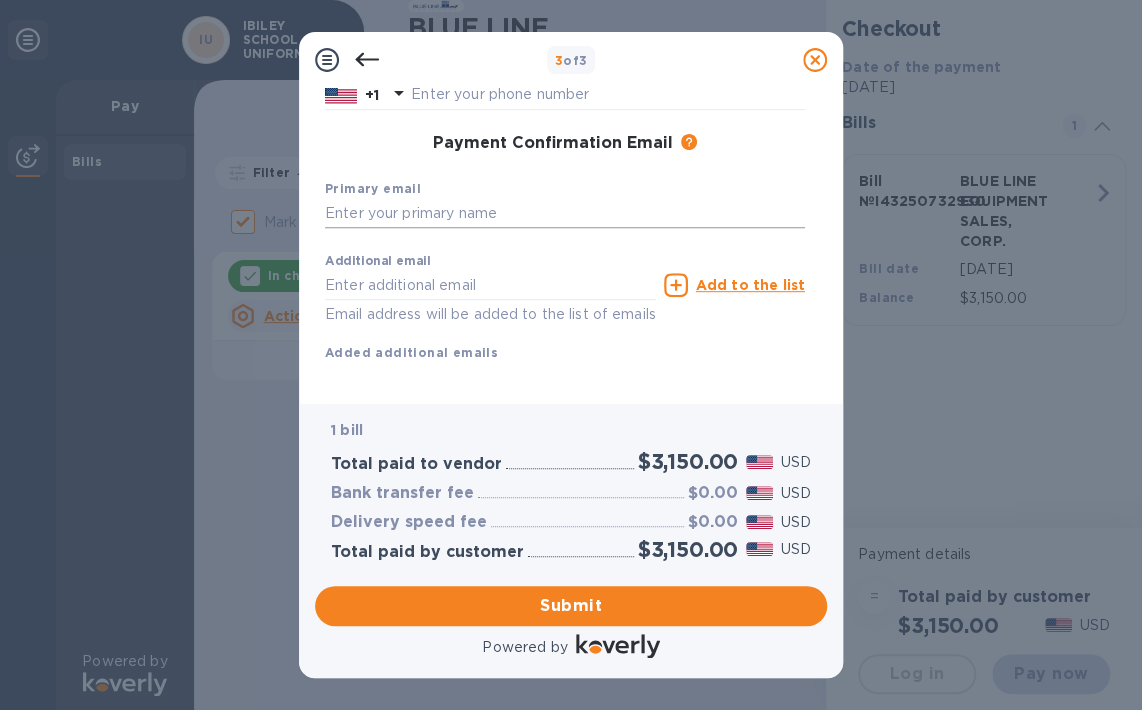 click at bounding box center [565, 214] 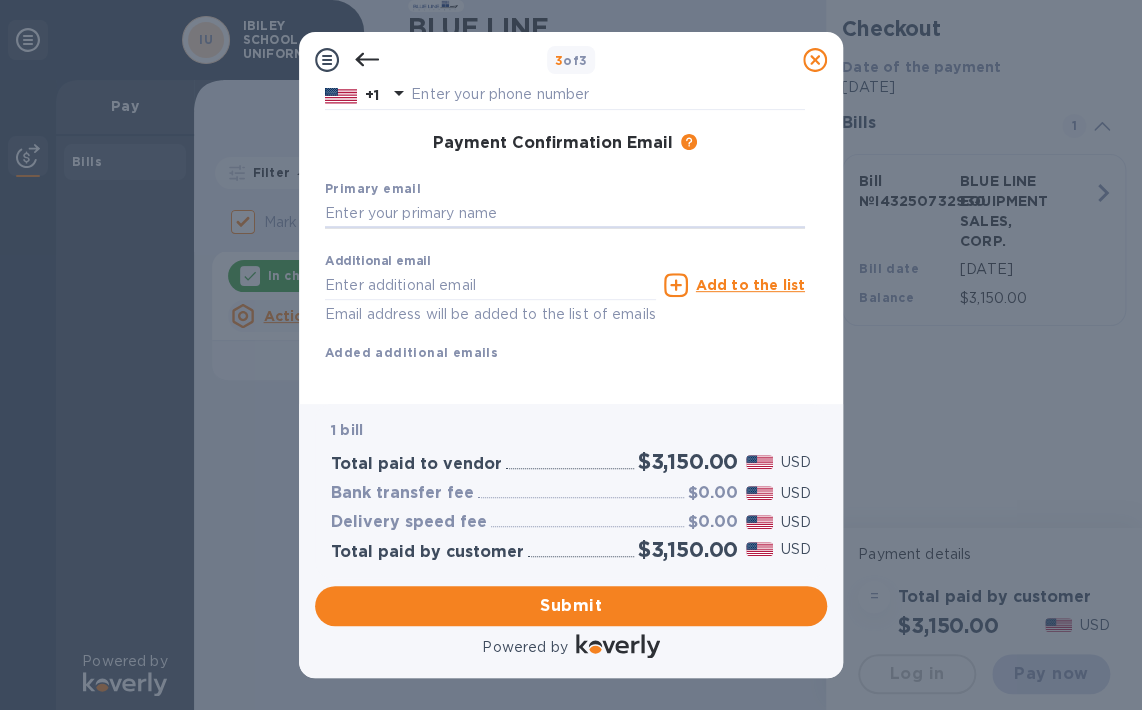 type on "aylingonzalez@ibiley.com" 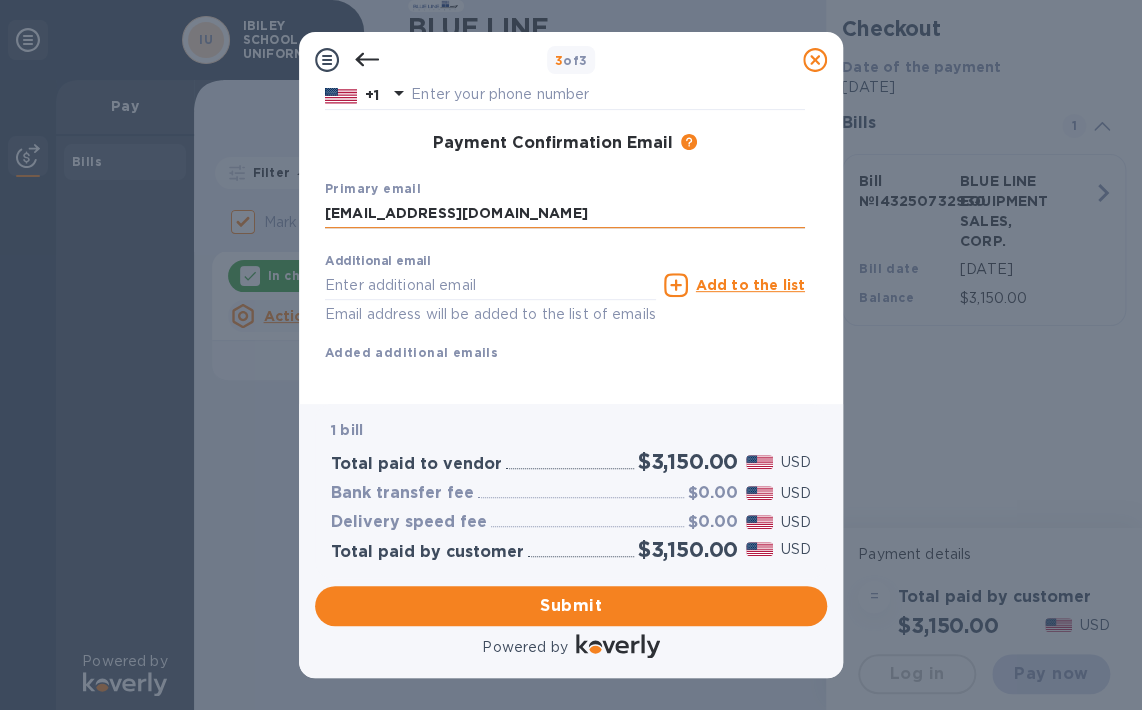 type on "Aylin" 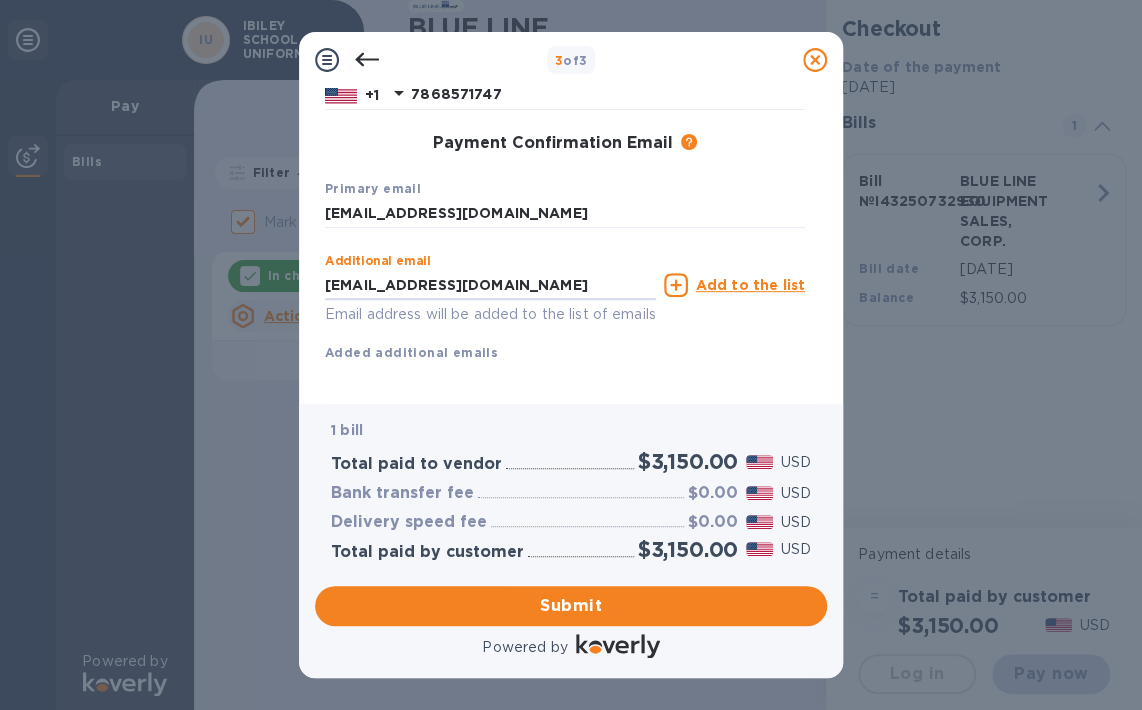 drag, startPoint x: 423, startPoint y: 282, endPoint x: 312, endPoint y: 286, distance: 111.07205 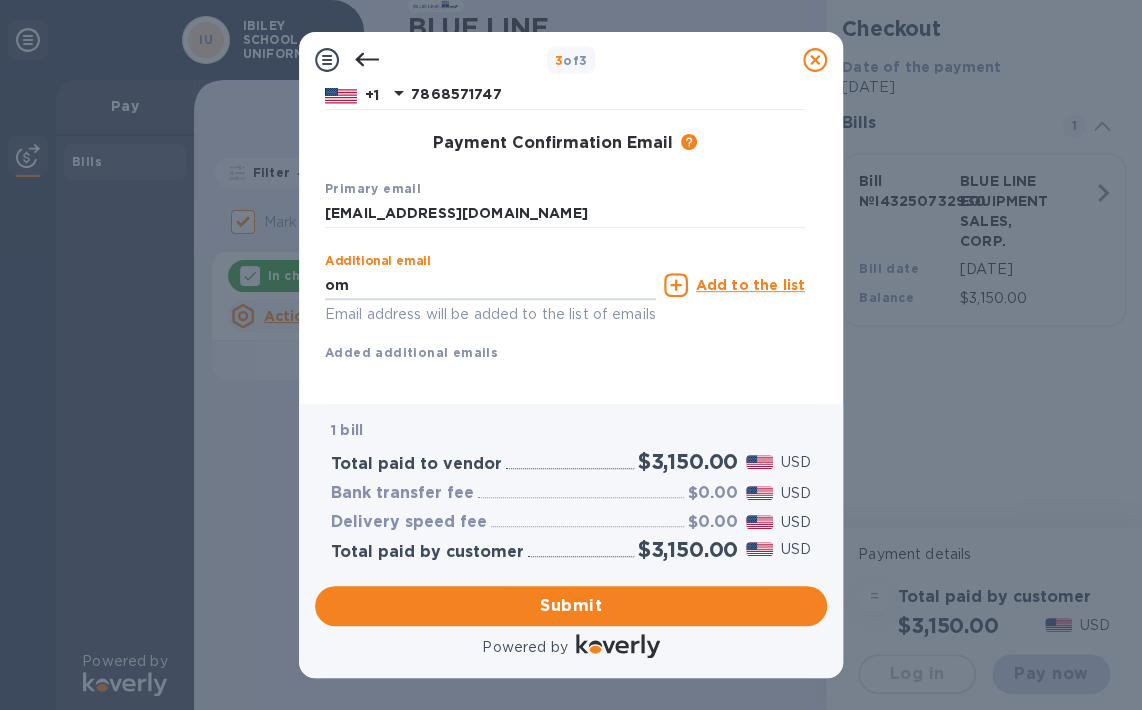 type on "m" 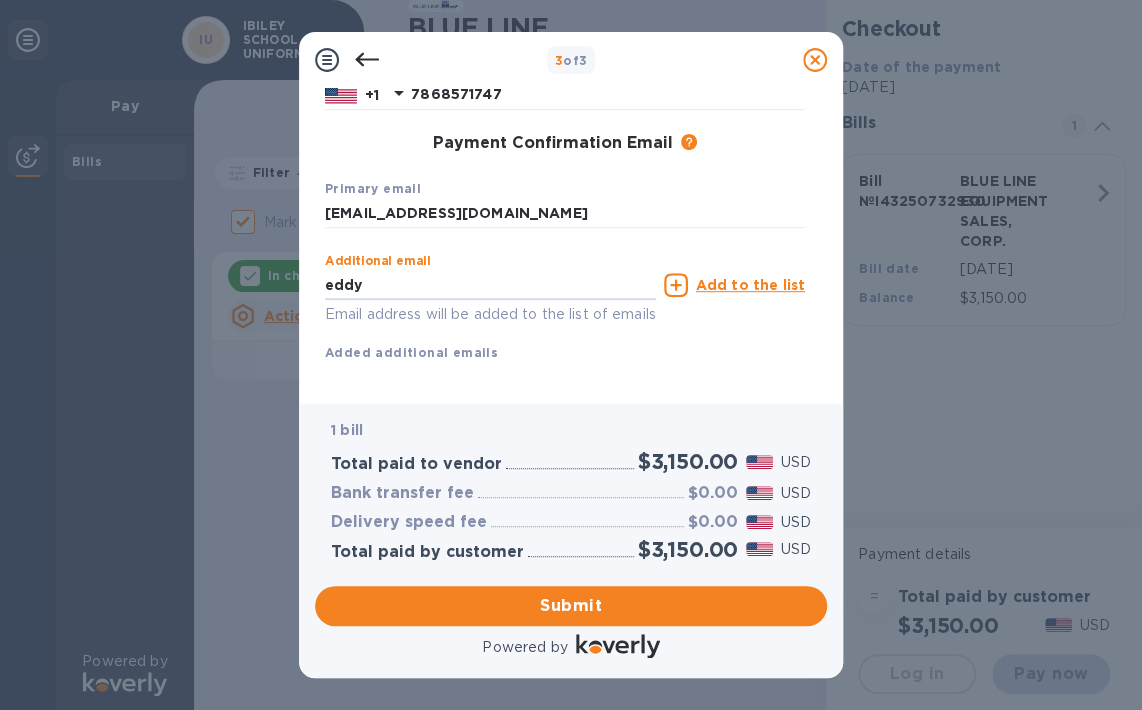 type on "eddybarea@ibiley.net" 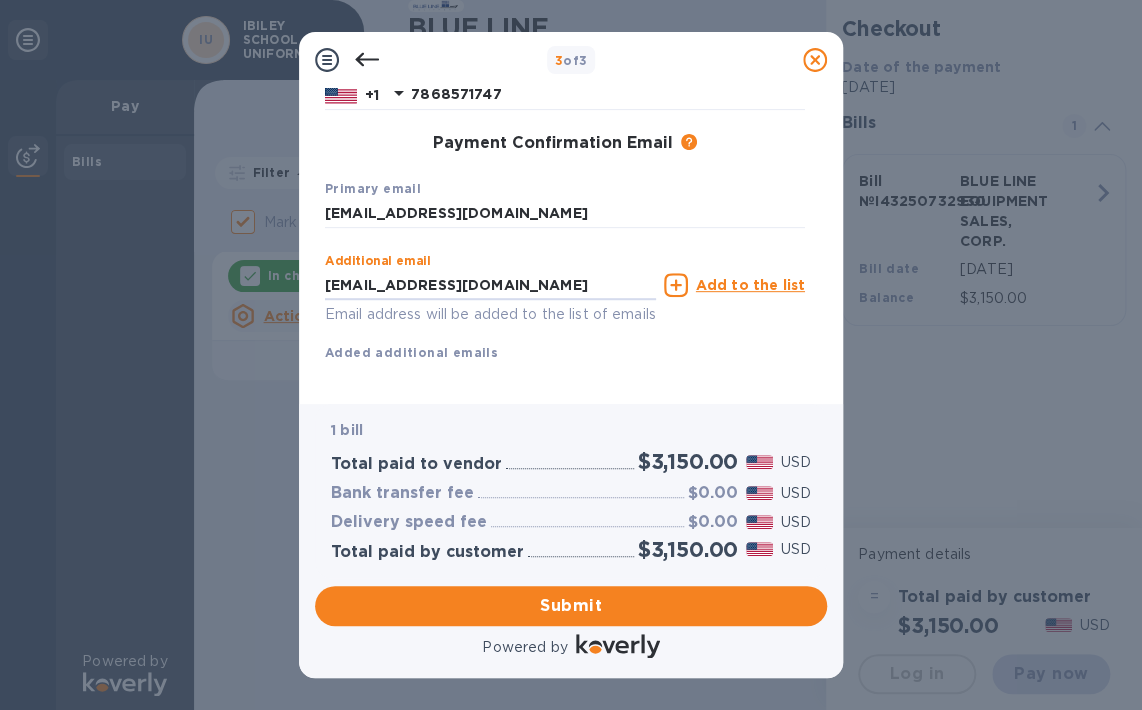 type on "Last Name" 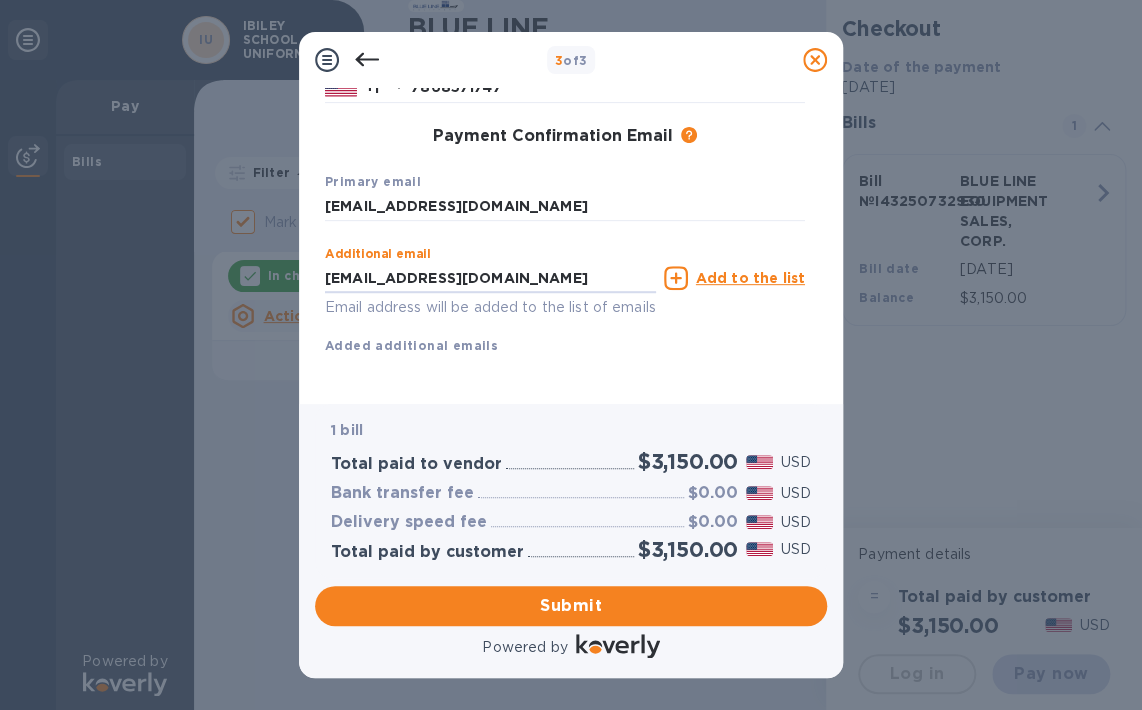 scroll, scrollTop: 316, scrollLeft: 0, axis: vertical 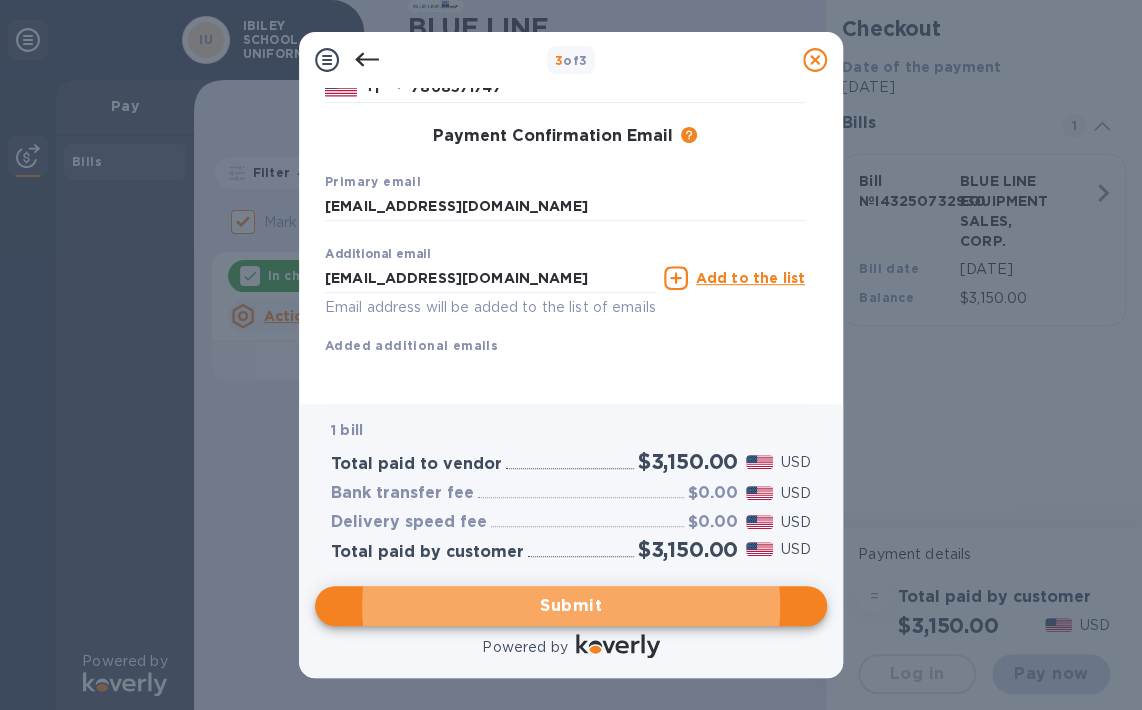 click 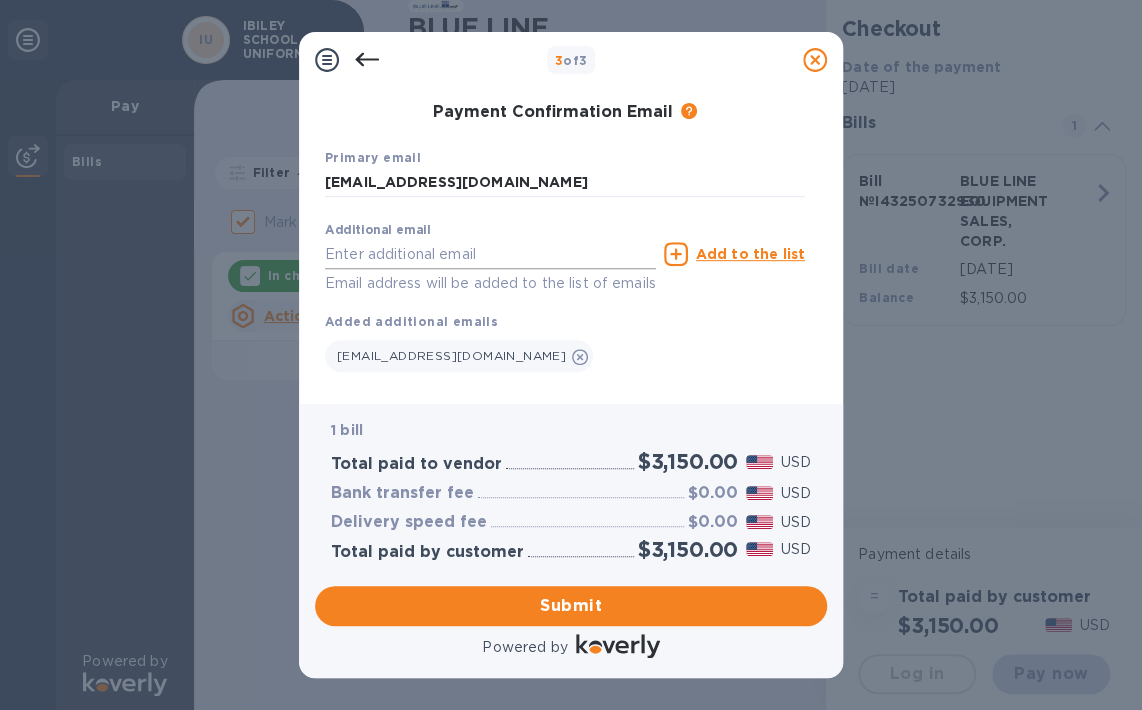 click at bounding box center [490, 254] 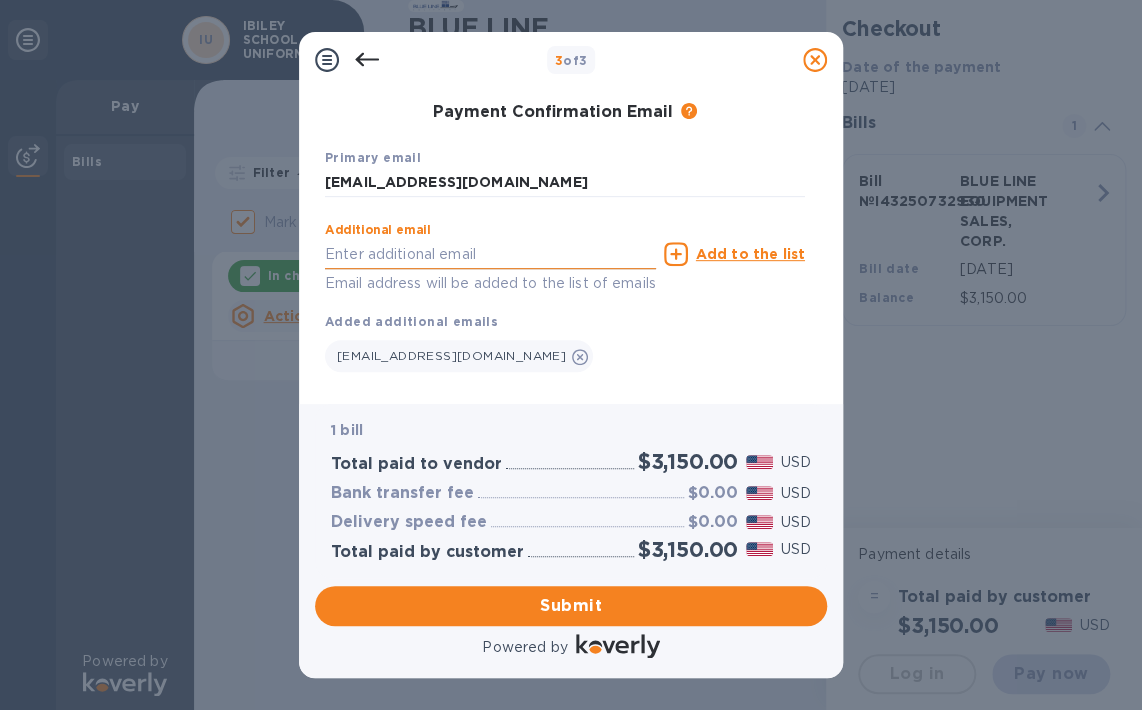 type on "aylingonzalez@ibiley.com" 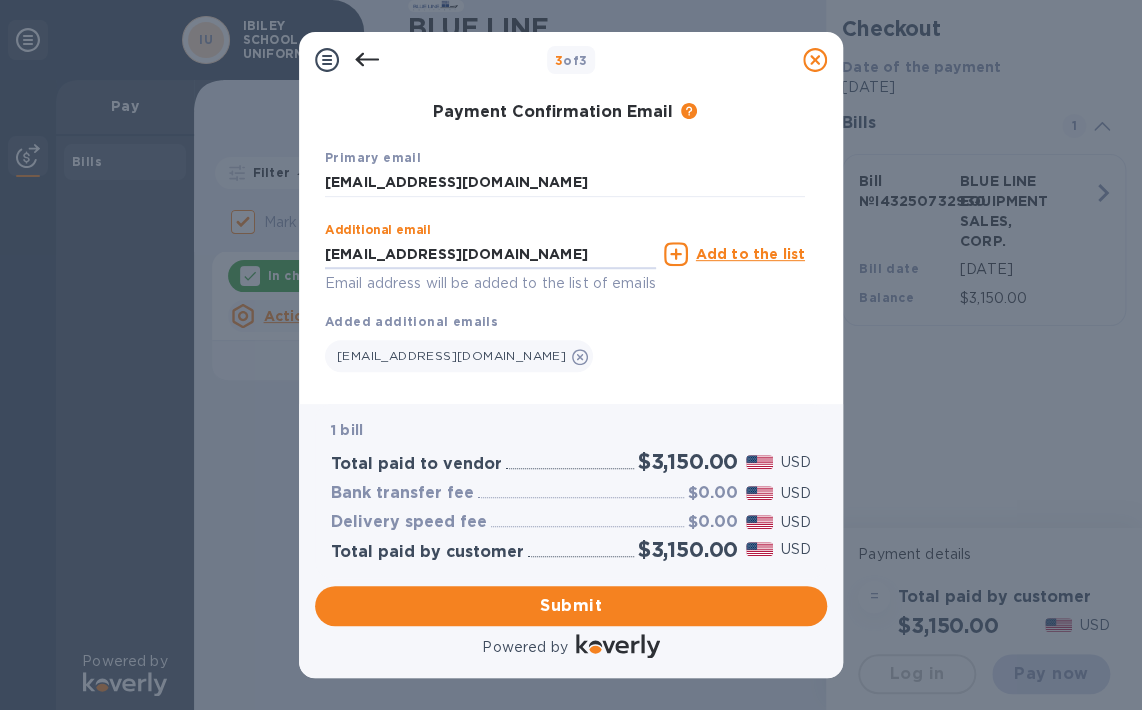click 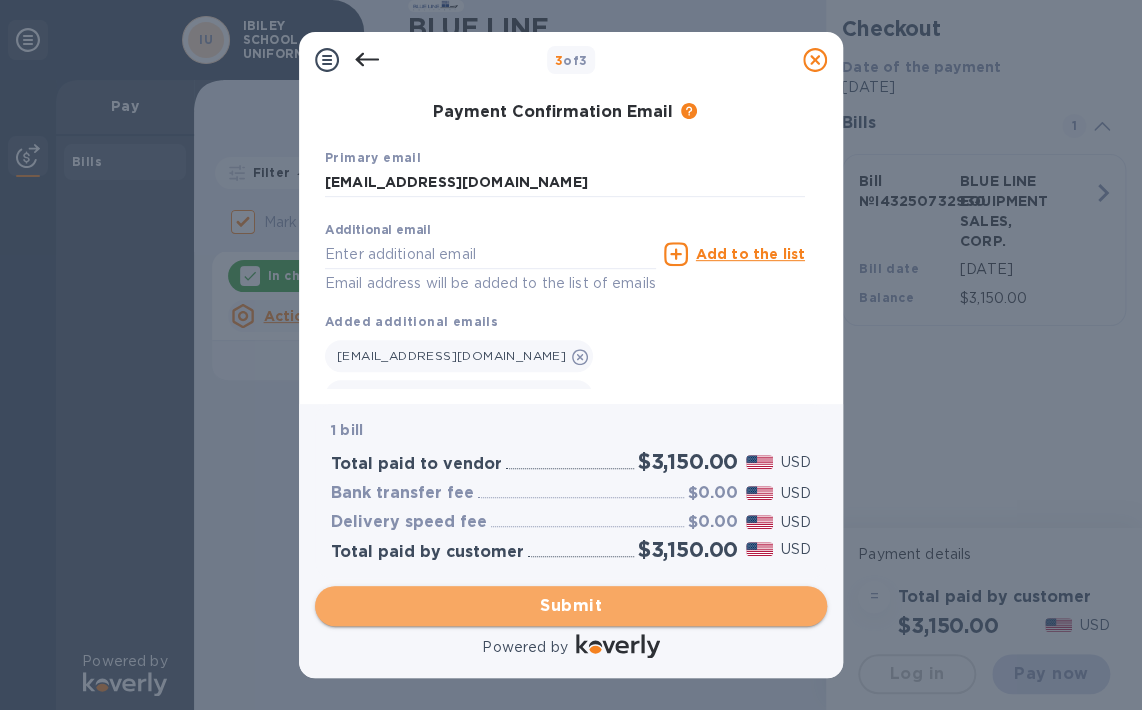 click on "Submit" at bounding box center [571, 606] 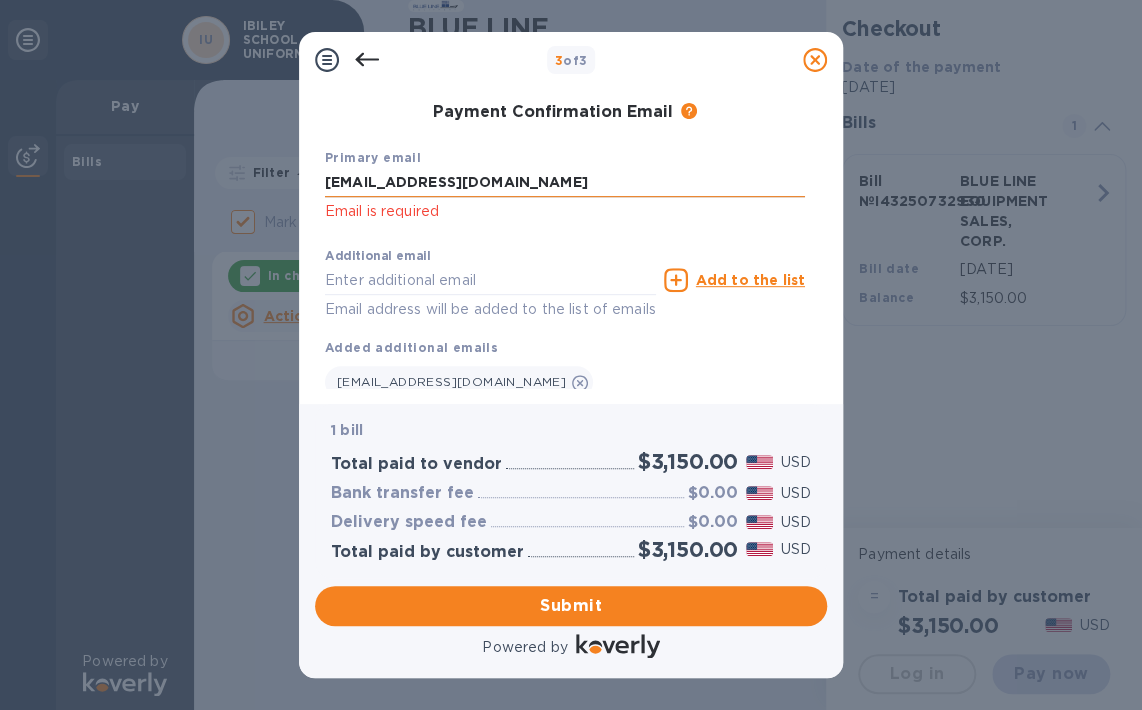 click on "aylingonzalez@ibiley.com" at bounding box center [565, 183] 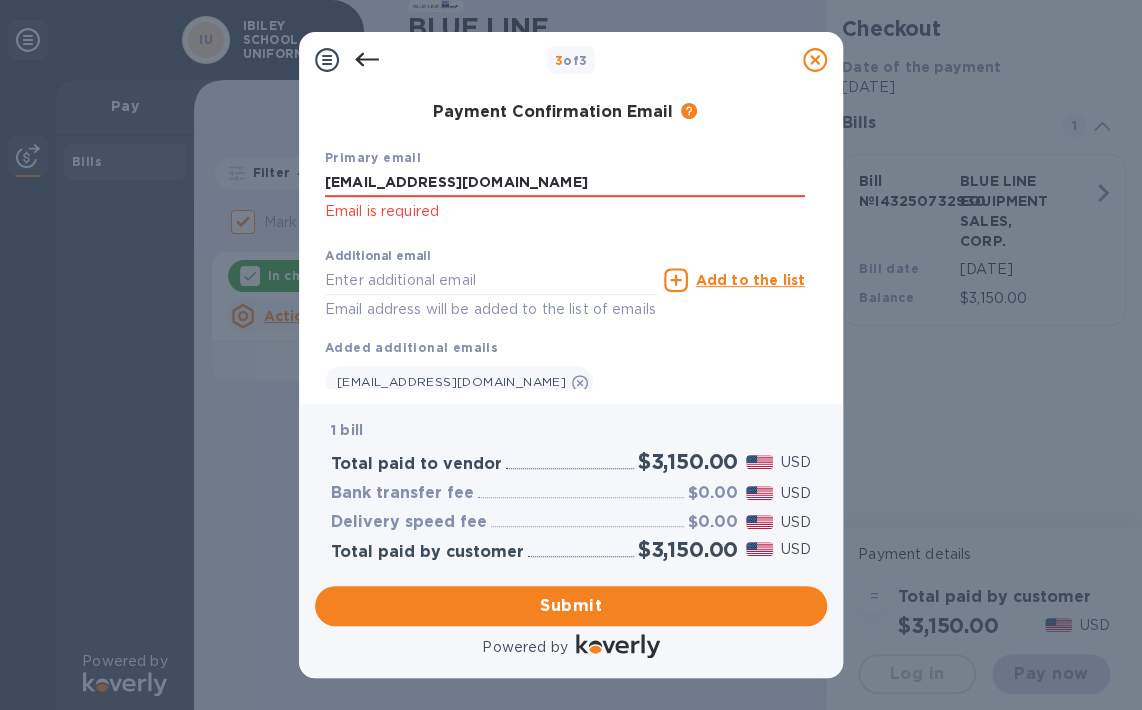 drag, startPoint x: 424, startPoint y: 186, endPoint x: 301, endPoint y: 187, distance: 123.00407 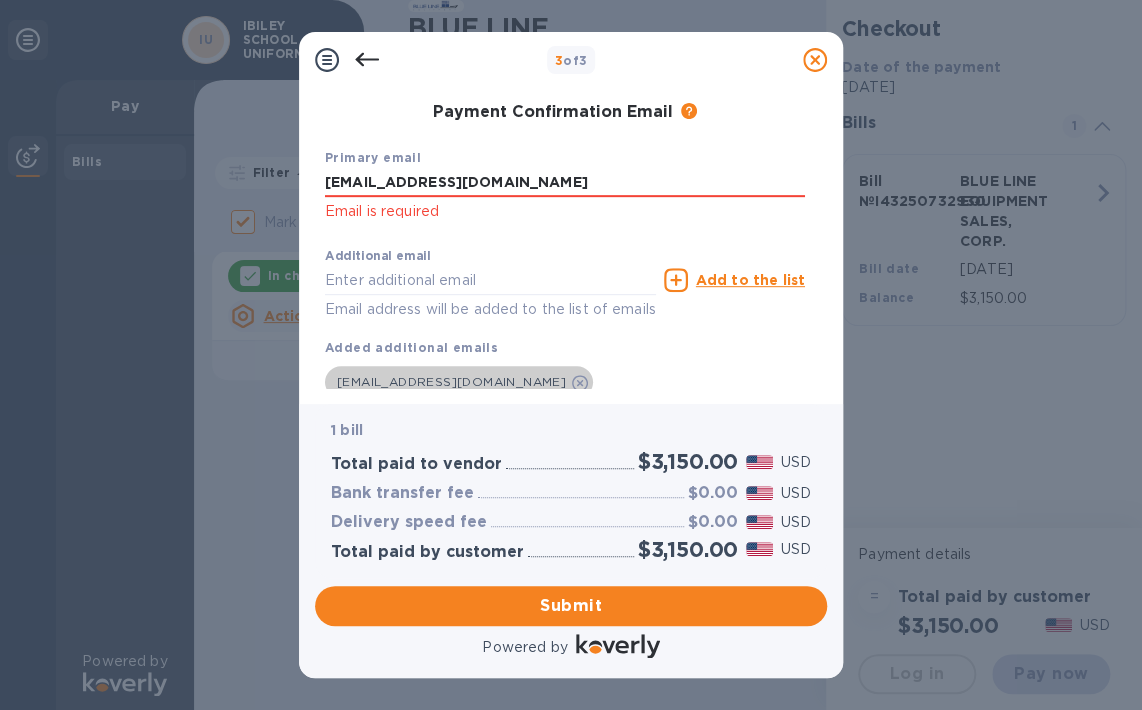 scroll, scrollTop: 328, scrollLeft: 0, axis: vertical 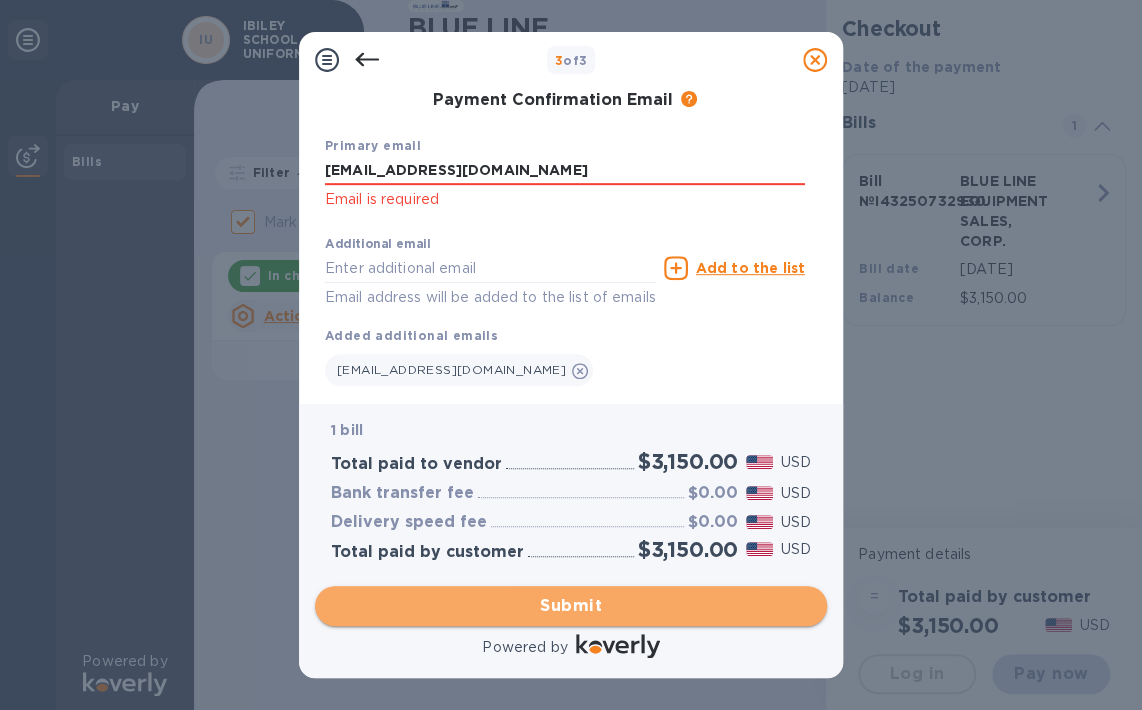 click on "Submit" at bounding box center [571, 606] 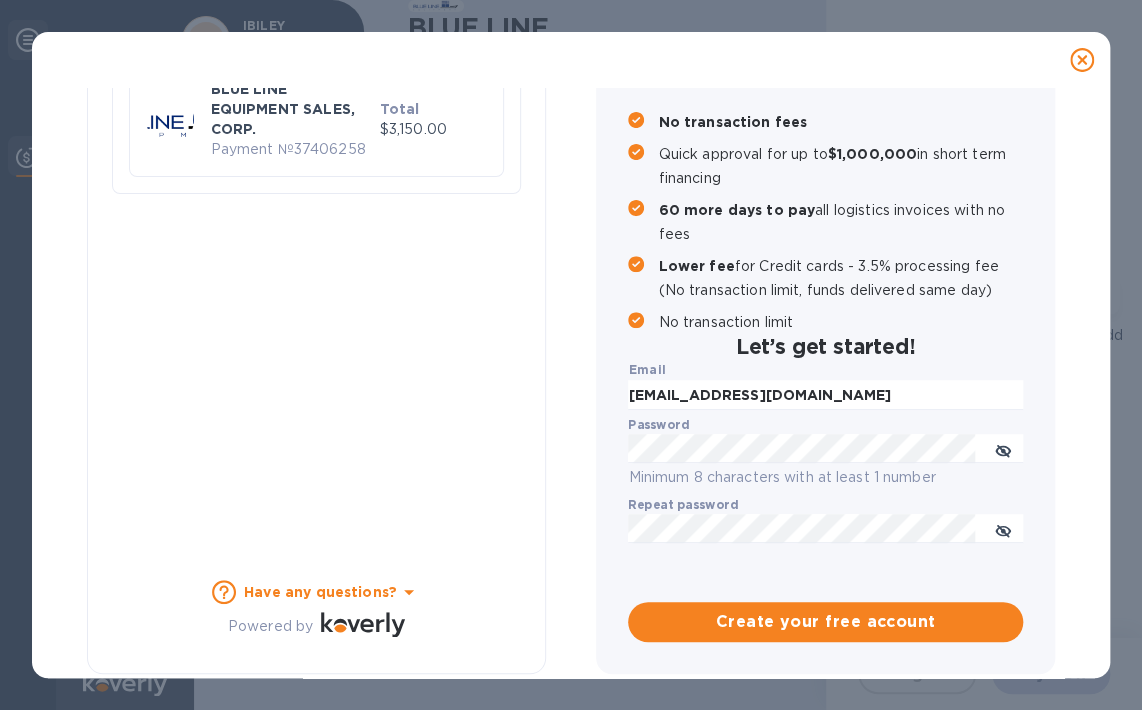 checkbox on "false" 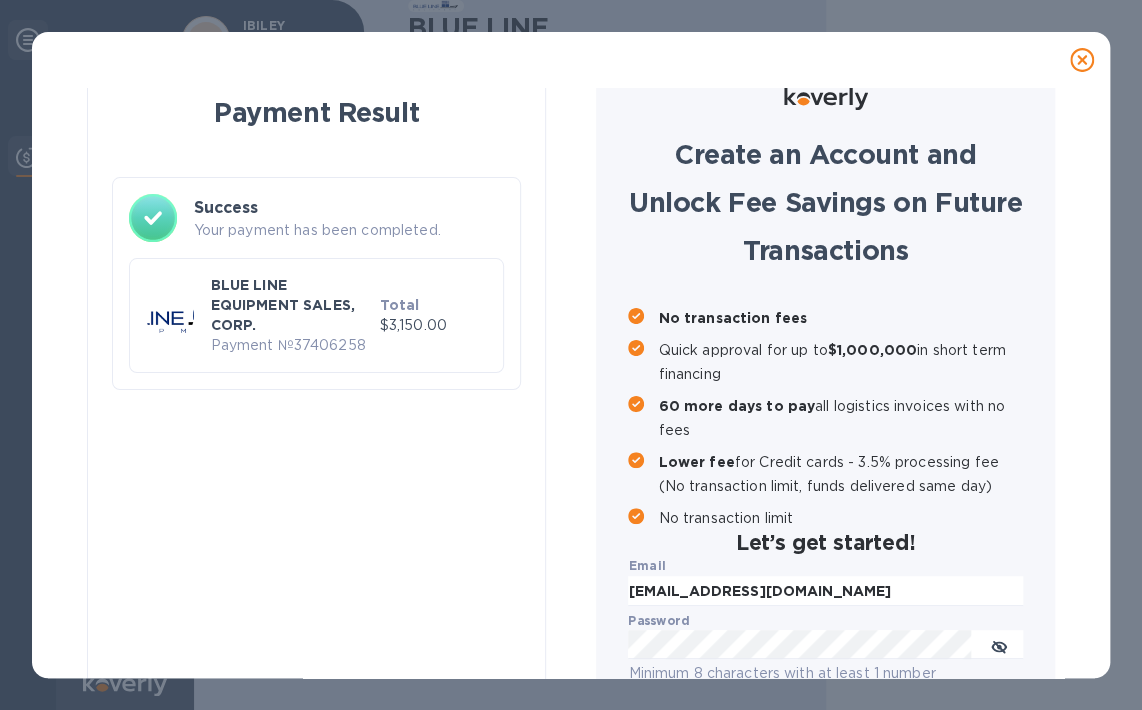 scroll, scrollTop: 0, scrollLeft: 0, axis: both 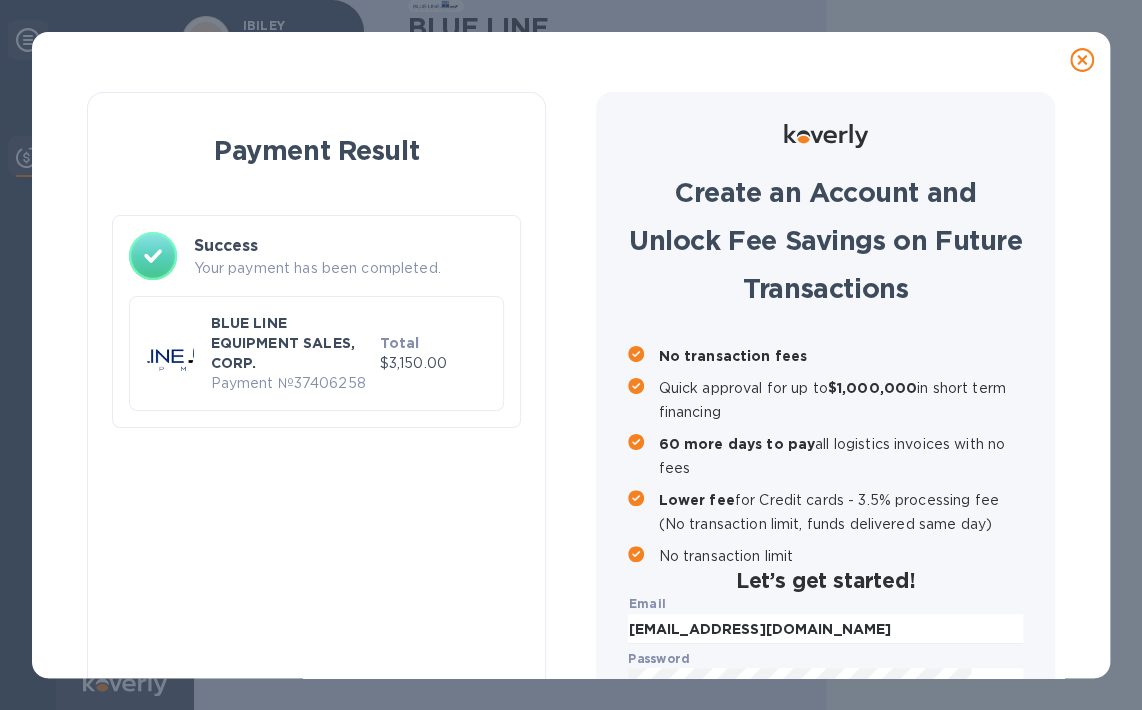 click on "BLUE LINE EQUIPMENT SALES, CORP." at bounding box center [290, 343] 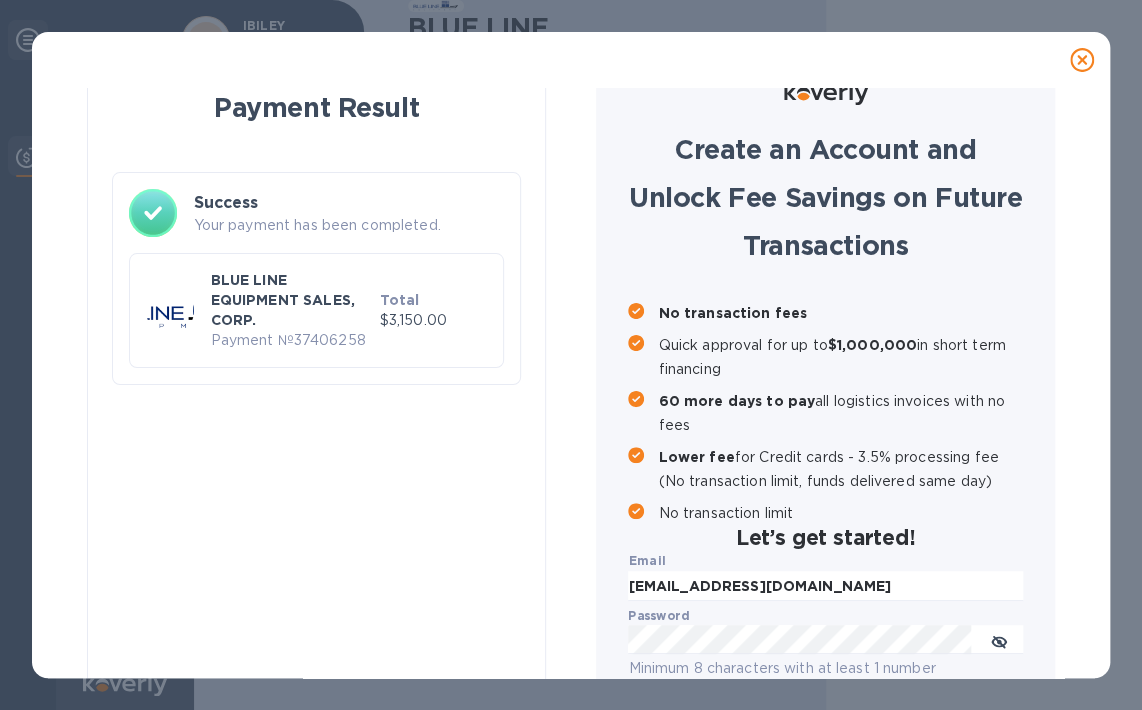 scroll, scrollTop: 0, scrollLeft: 0, axis: both 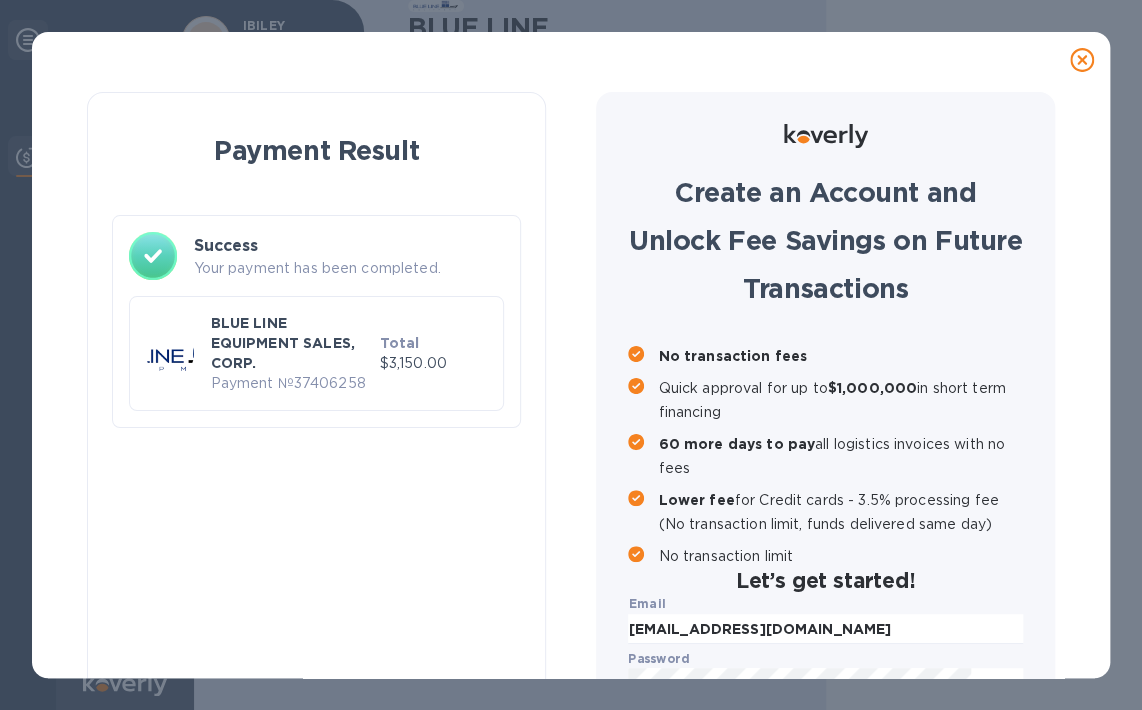 click on "Payment № 37406258" at bounding box center (290, 383) 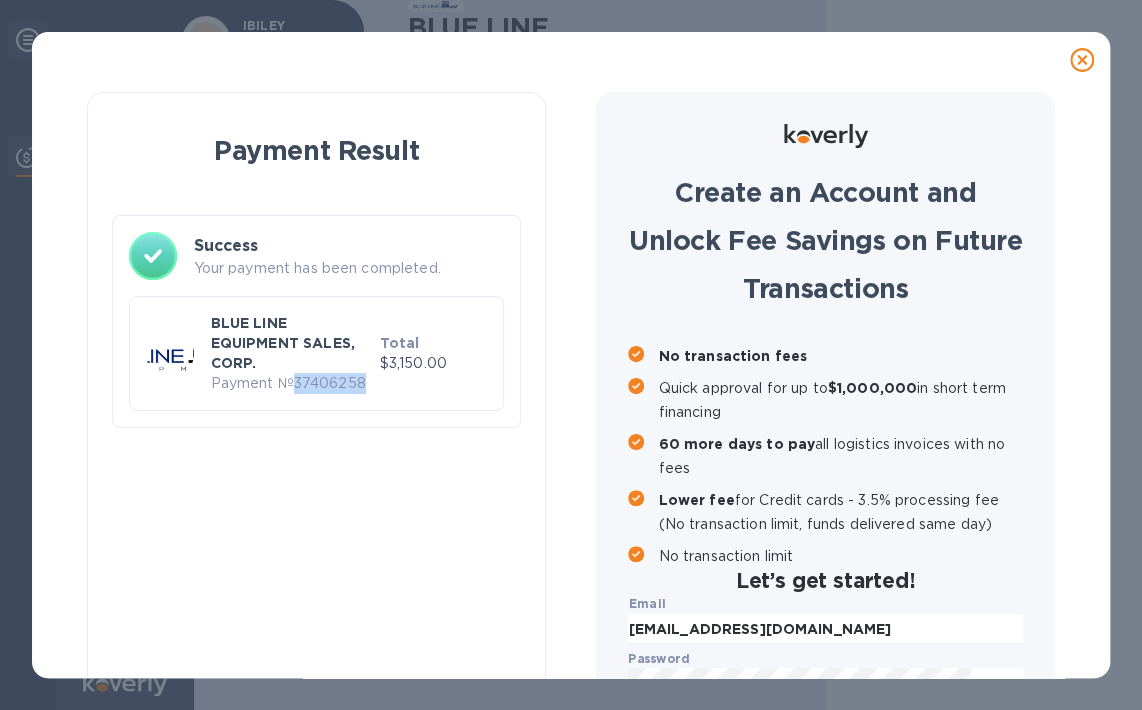 click on "Payment № 37406258" at bounding box center [290, 383] 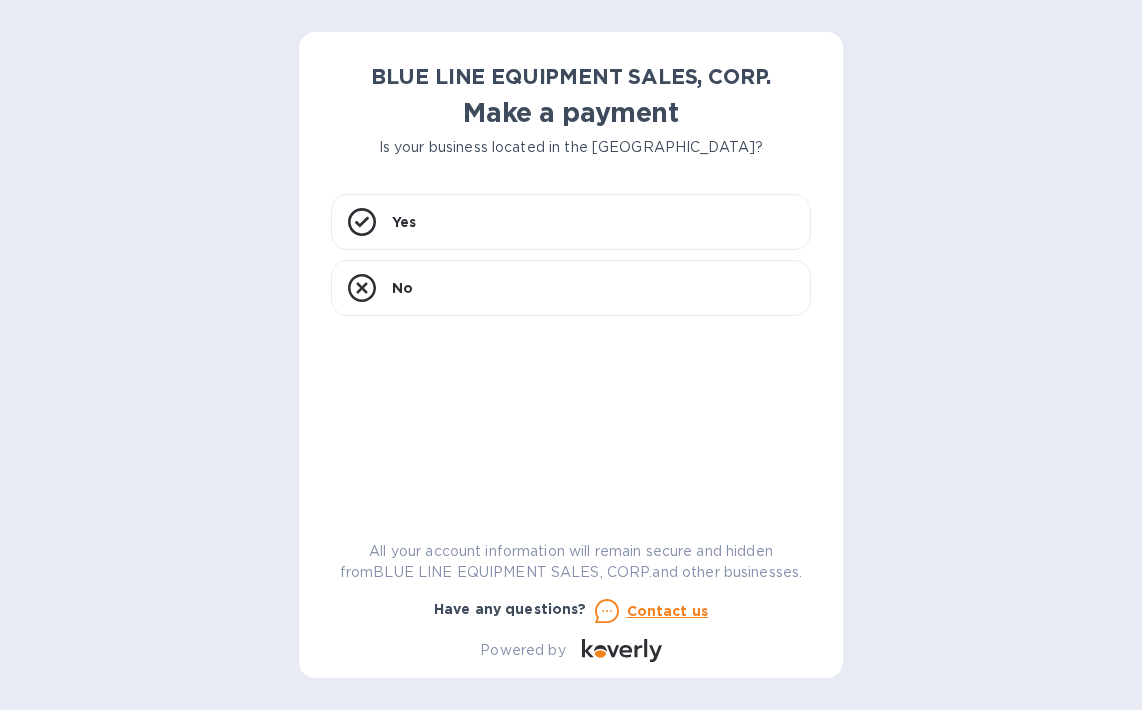 scroll, scrollTop: 0, scrollLeft: 0, axis: both 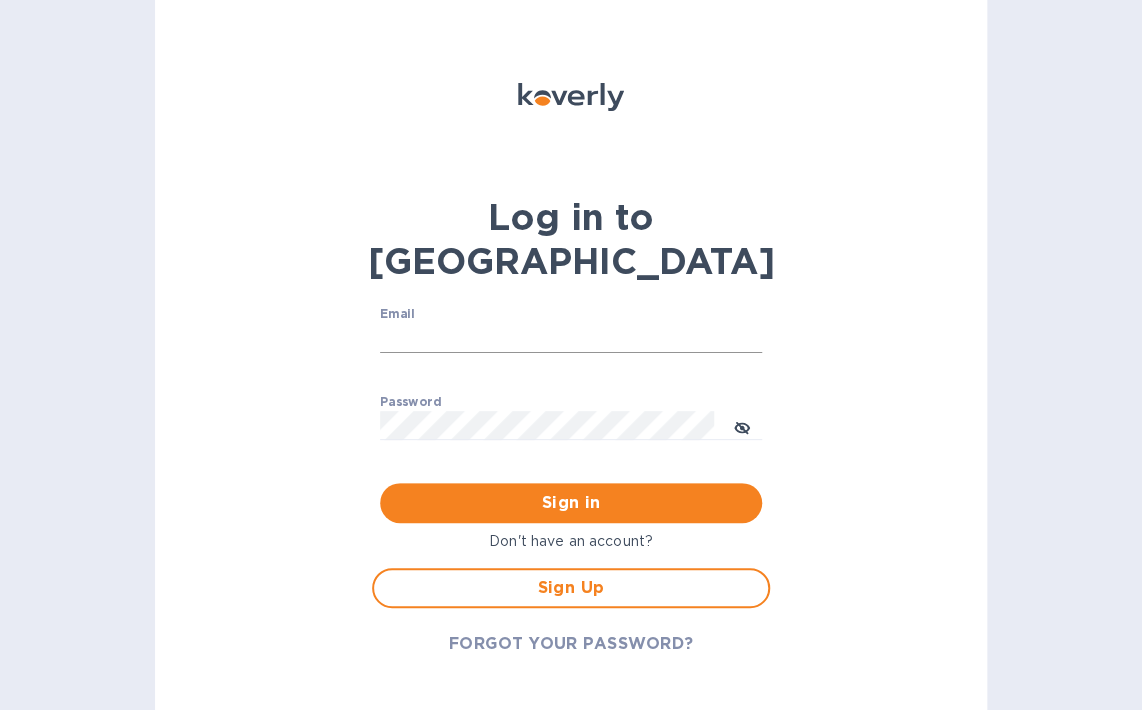 click on "Email" at bounding box center [571, 338] 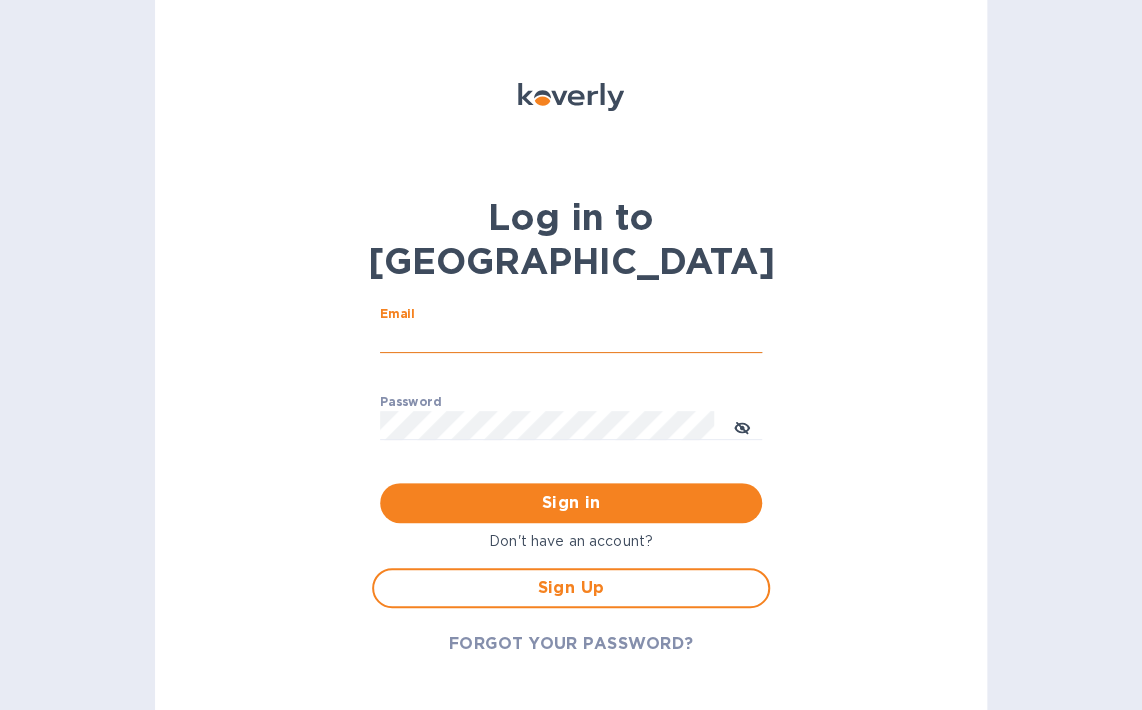 type on "aylingonzalez@ibiley.com" 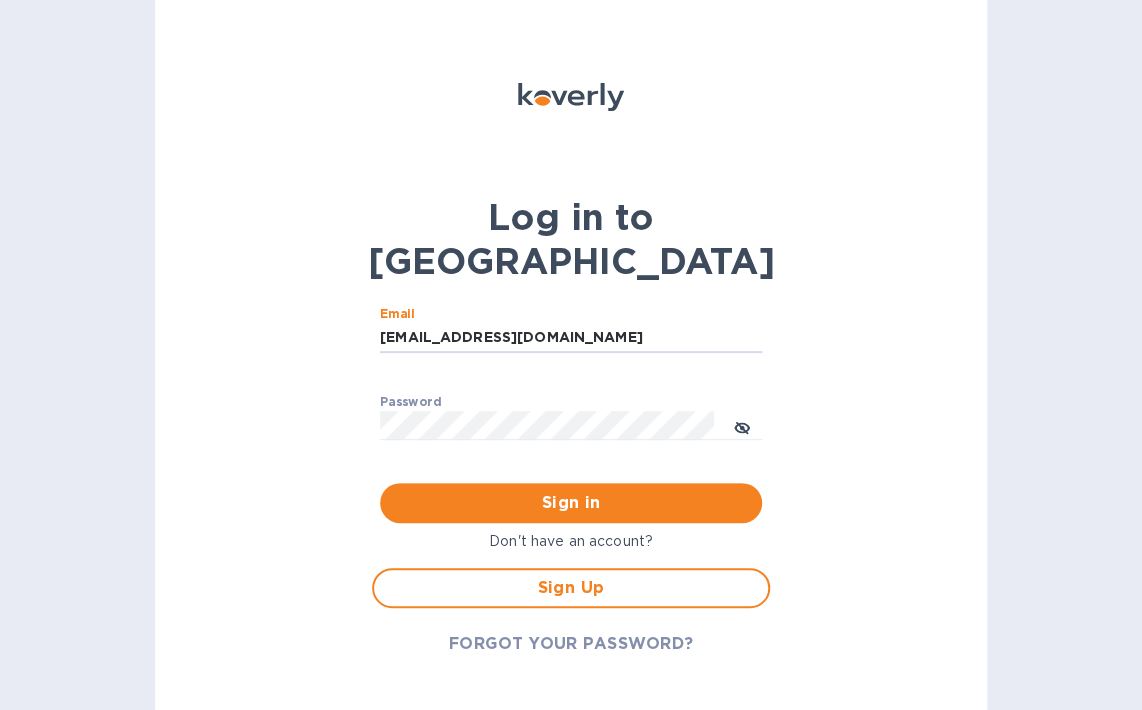 click on "Sign Up" at bounding box center [571, 588] 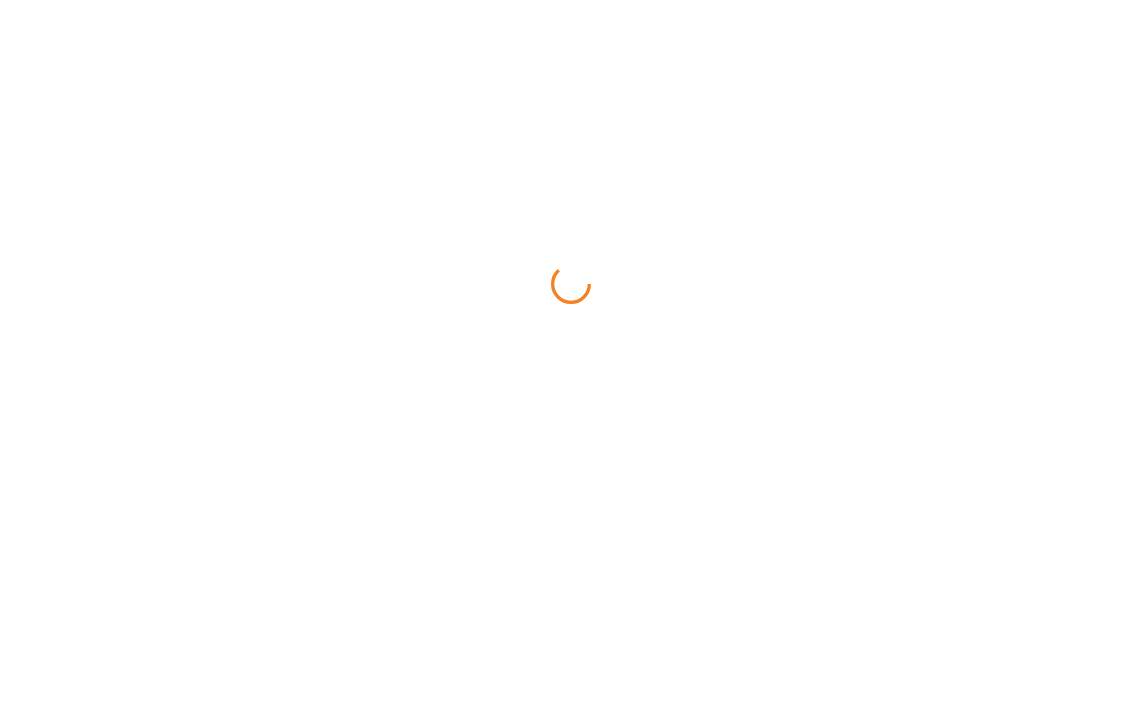 scroll, scrollTop: 0, scrollLeft: 0, axis: both 